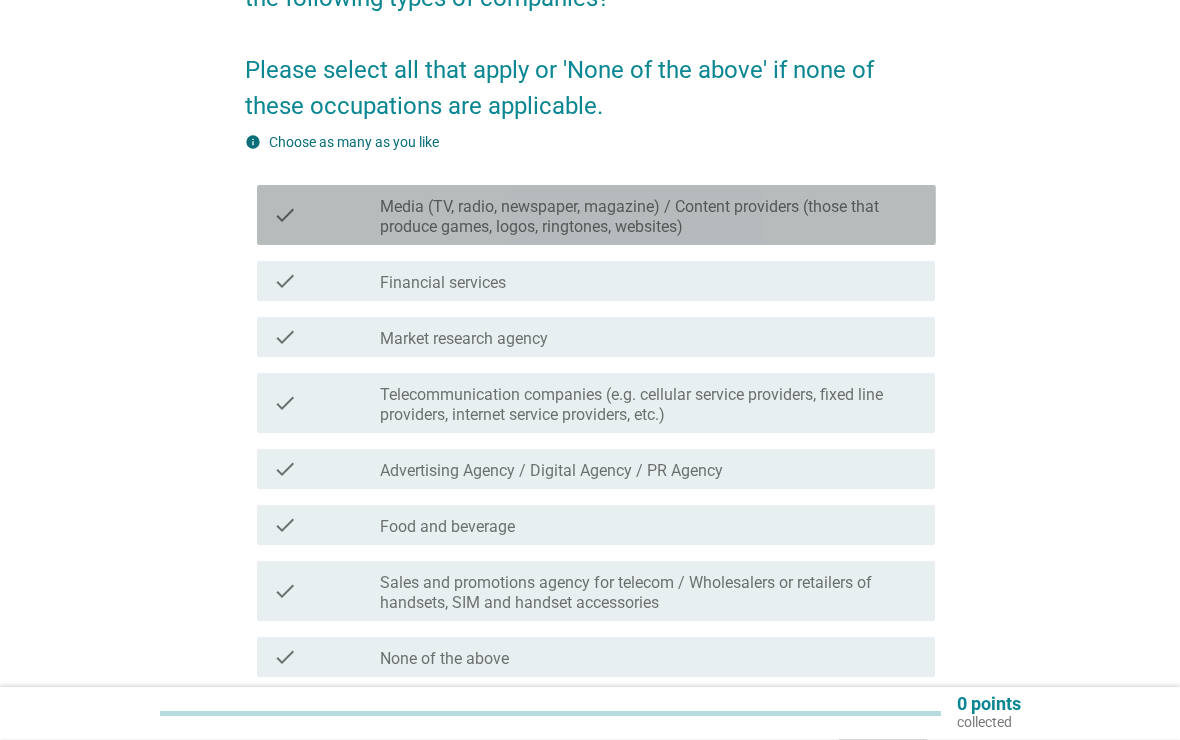 scroll, scrollTop: 238, scrollLeft: 0, axis: vertical 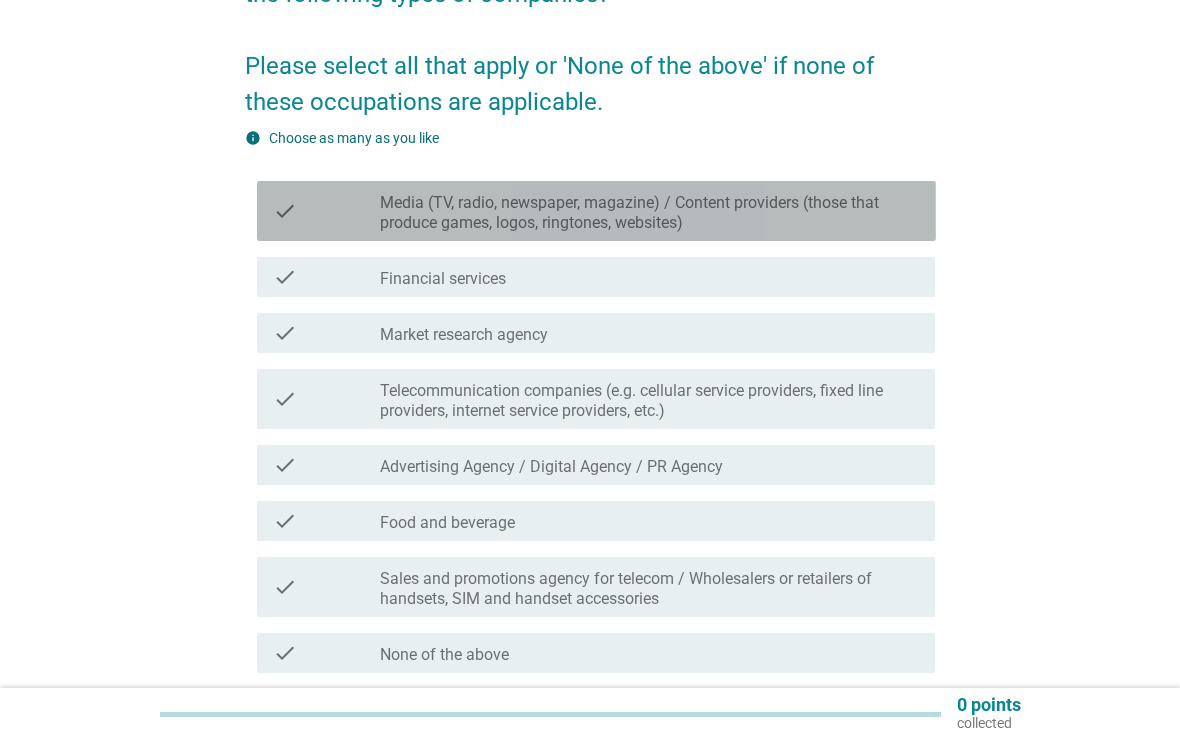 click on "Media (TV, radio, newspaper, magazine) / Content providers (those that produce games, logos, ringtones, websites)" at bounding box center [649, 213] 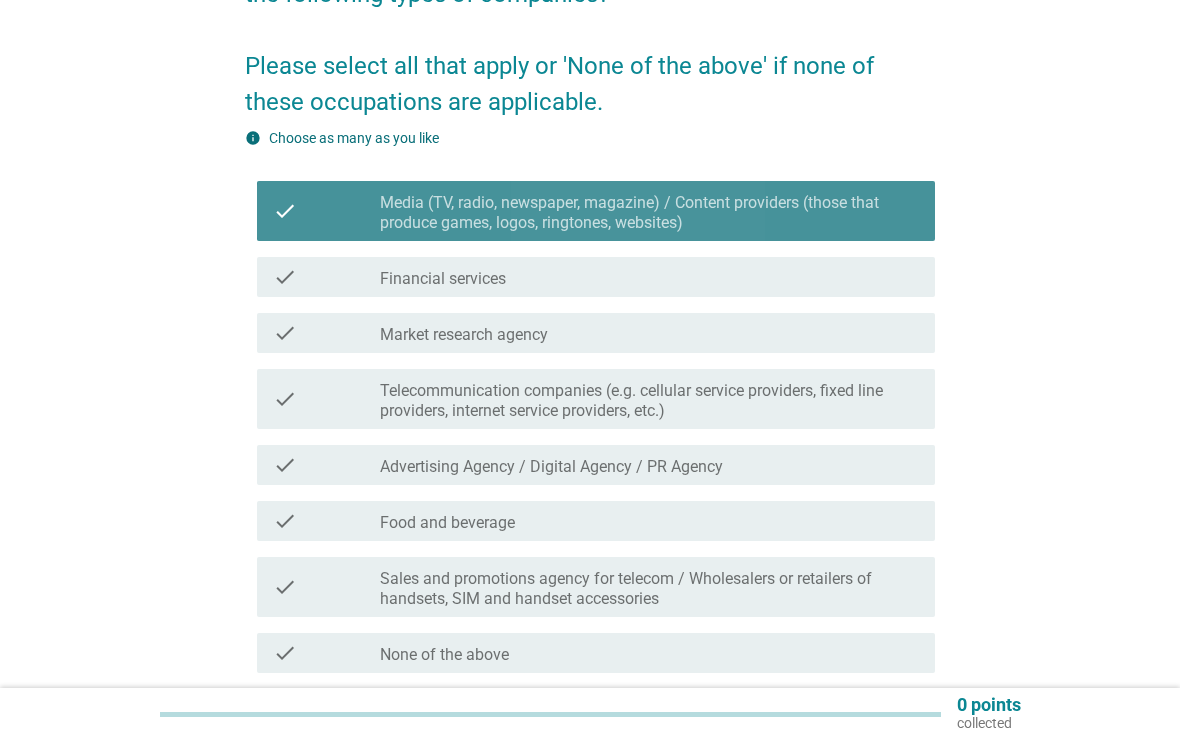 click on "Media (TV, radio, newspaper, magazine) / Content providers (those that produce games, logos, ringtones, websites)" at bounding box center [649, 213] 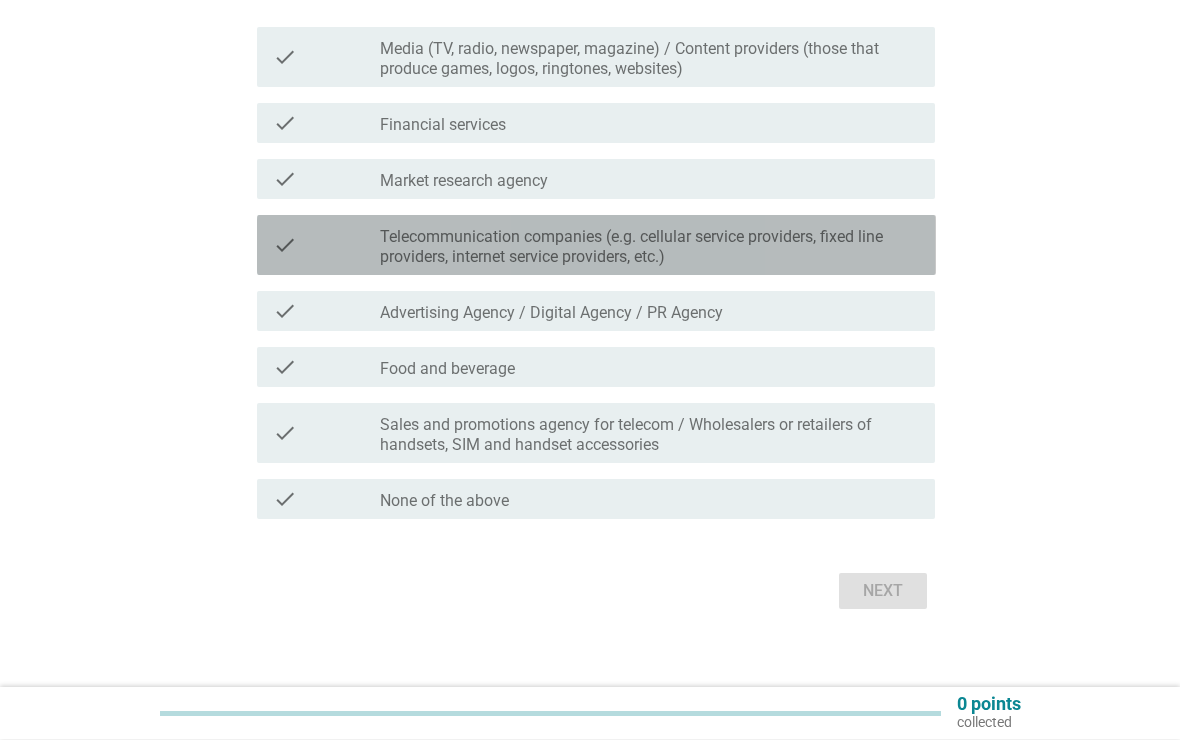 scroll, scrollTop: 392, scrollLeft: 0, axis: vertical 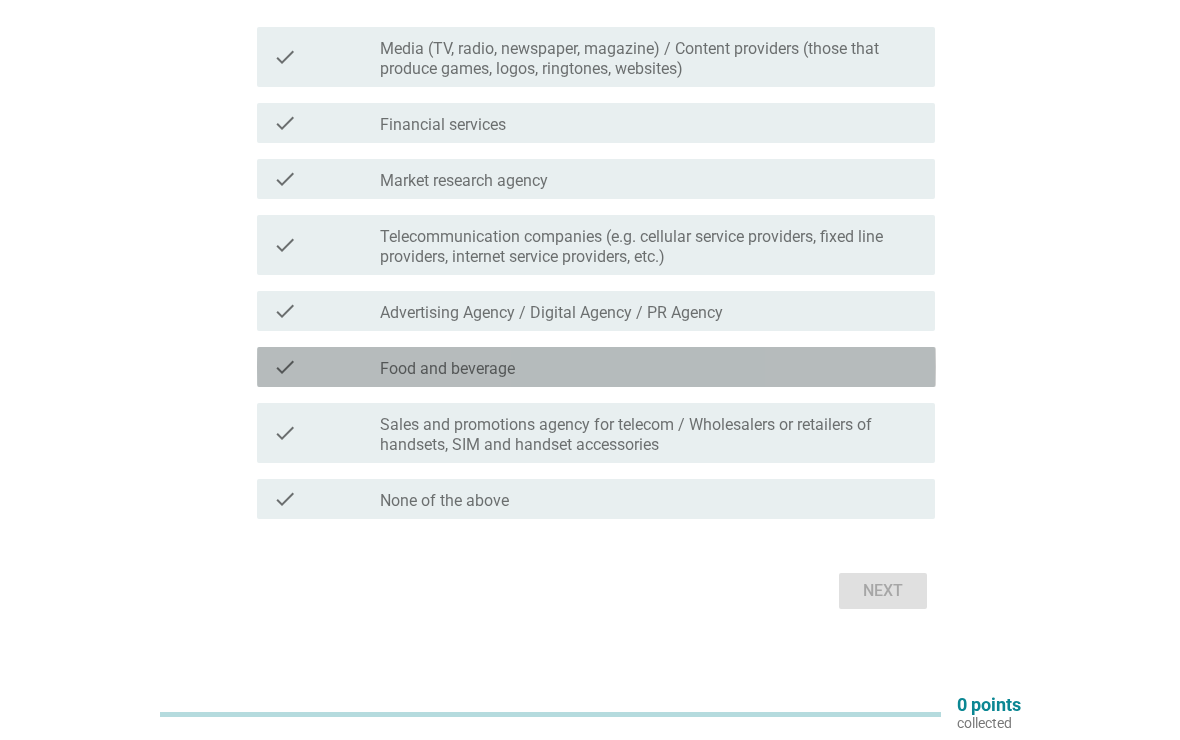 click on "check_box_outline_blank Food and beverage" at bounding box center [649, 367] 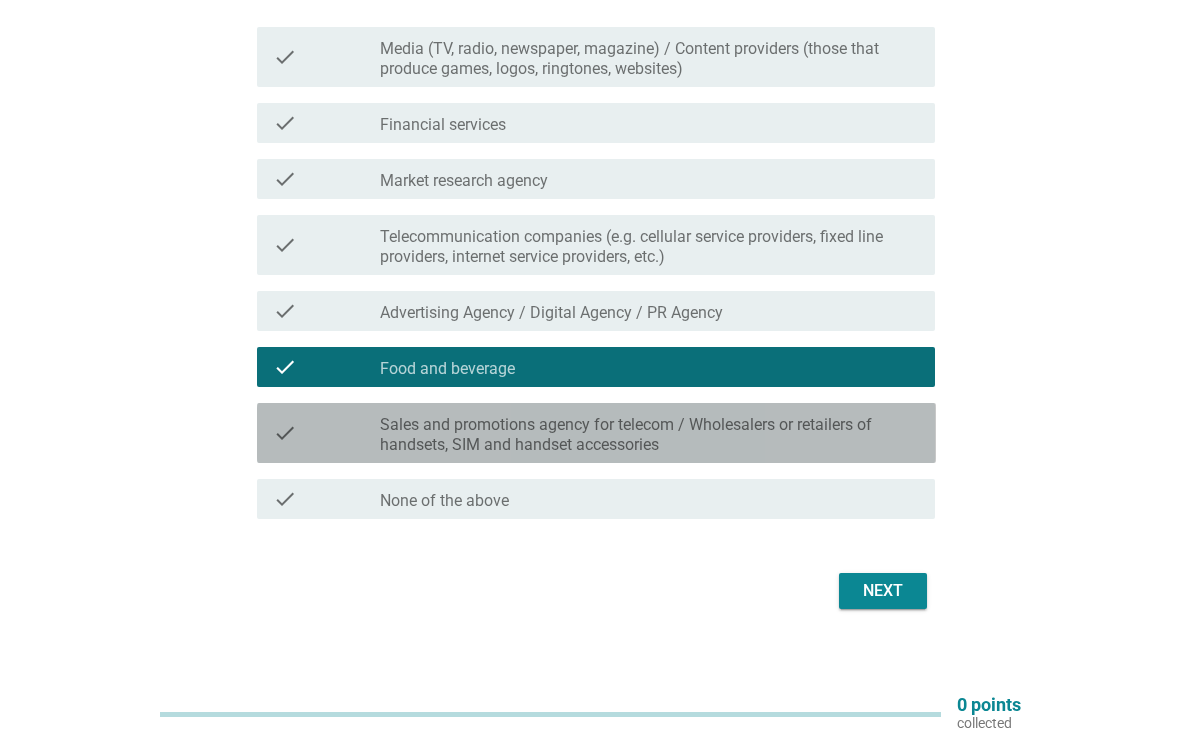 click on "Sales and promotions agency for telecom / Wholesalers or retailers of handsets, SIM and handset accessories" at bounding box center [649, 435] 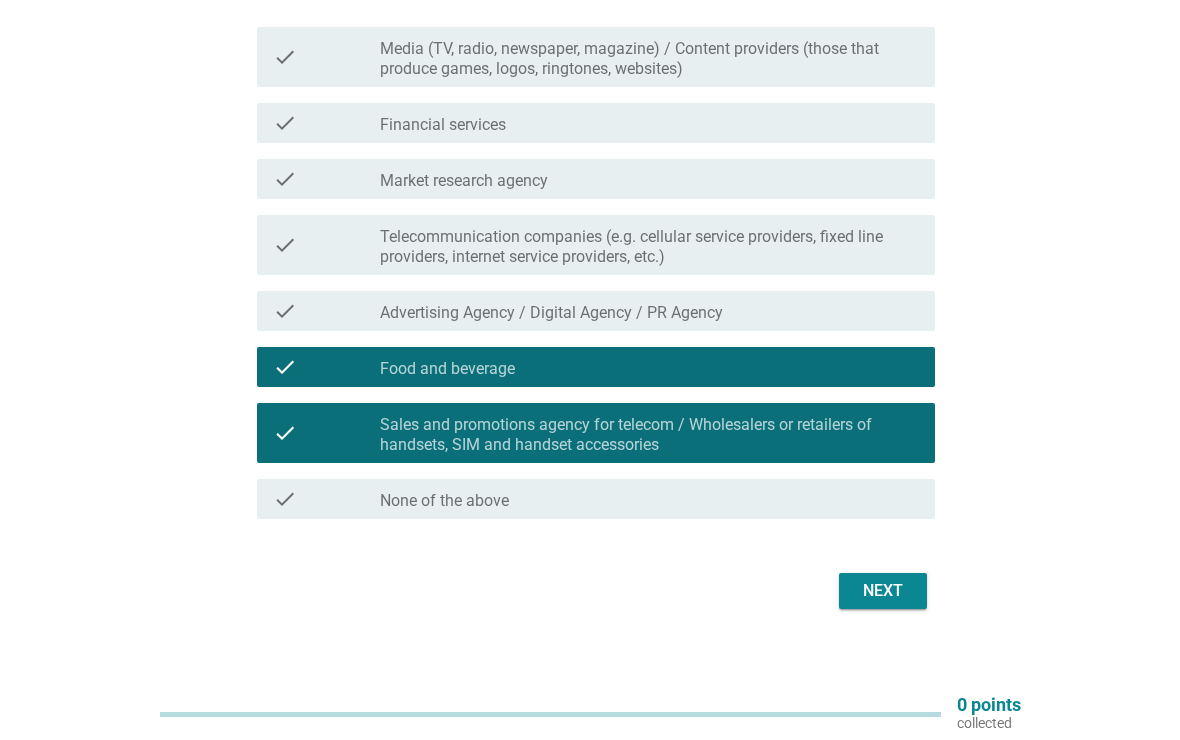 click on "Next" at bounding box center [883, 591] 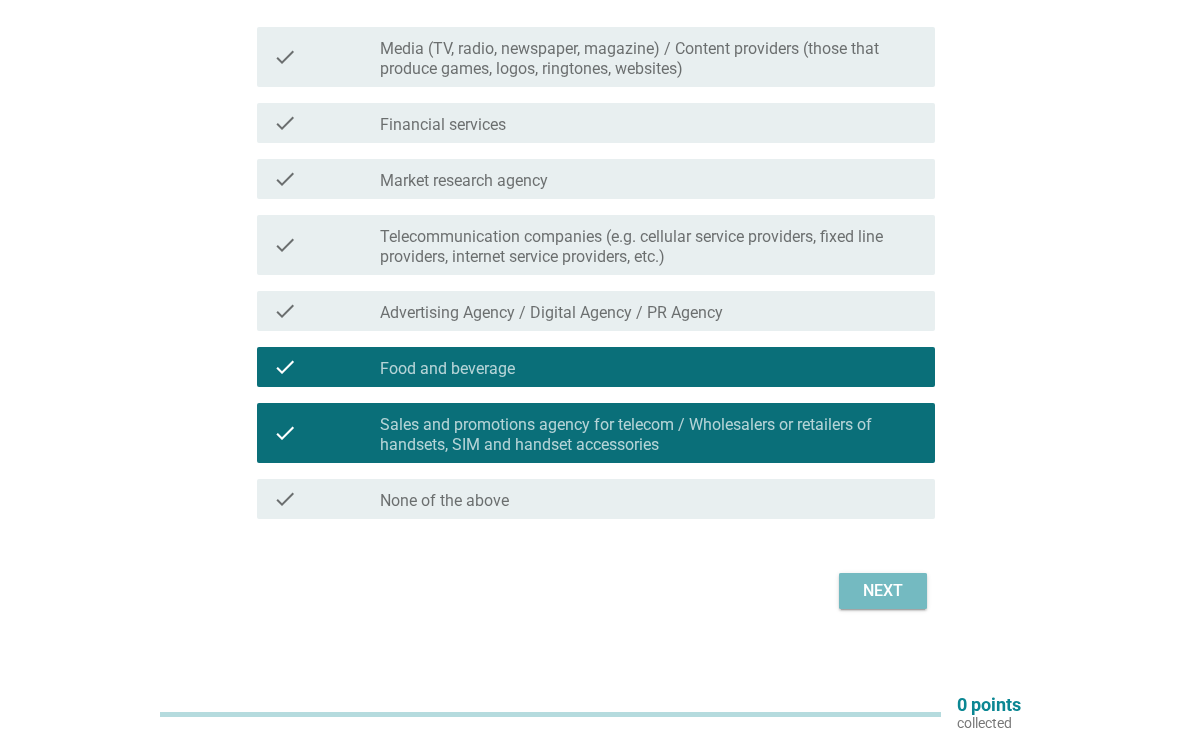 scroll, scrollTop: 0, scrollLeft: 0, axis: both 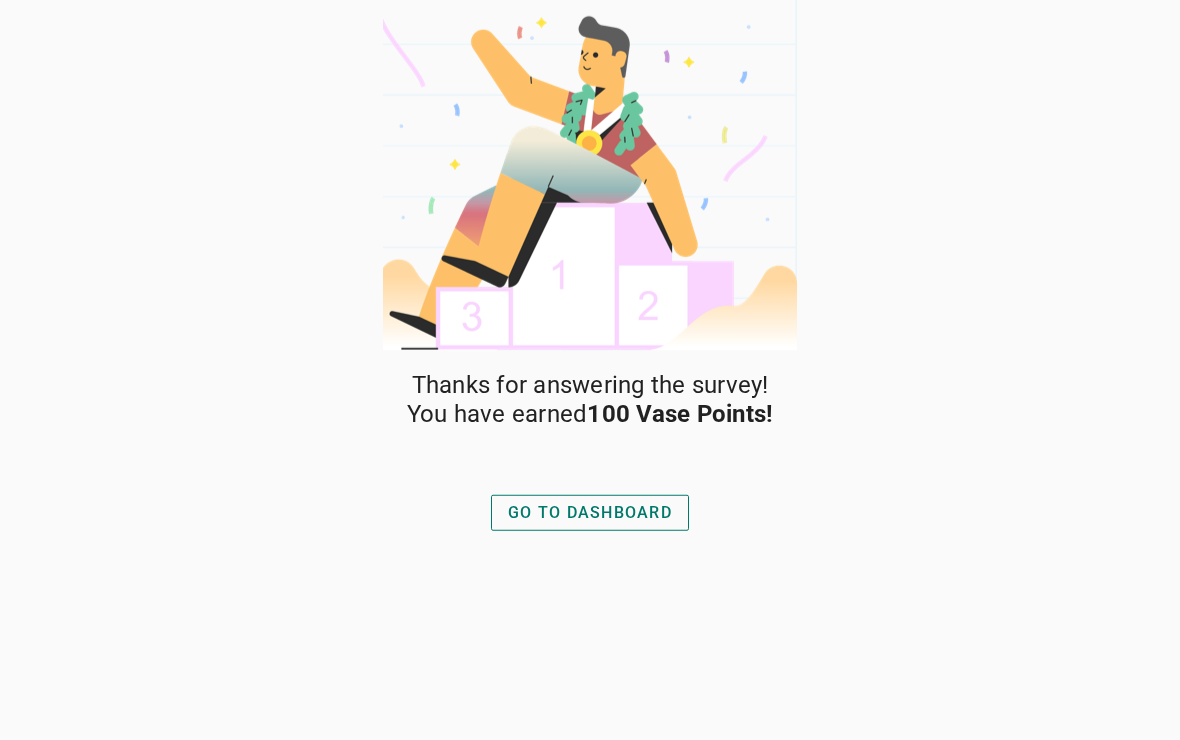 click on "GO TO DASHBOARD" at bounding box center [590, 513] 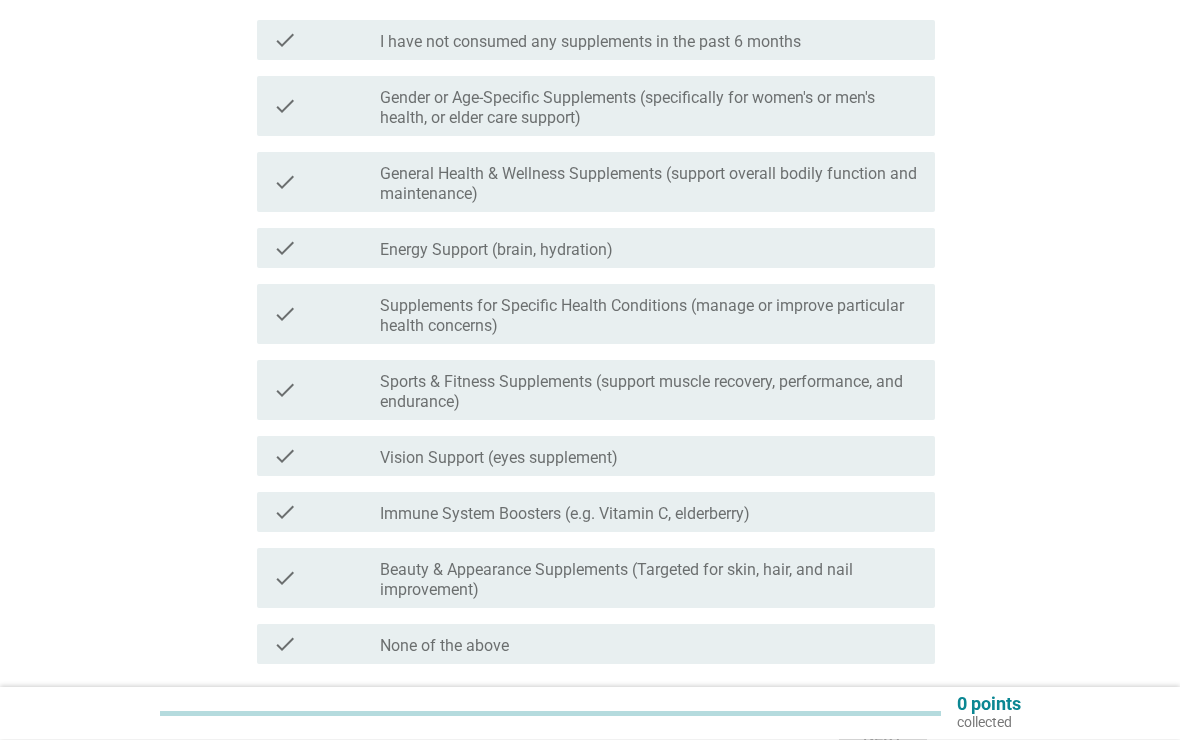 scroll, scrollTop: 223, scrollLeft: 0, axis: vertical 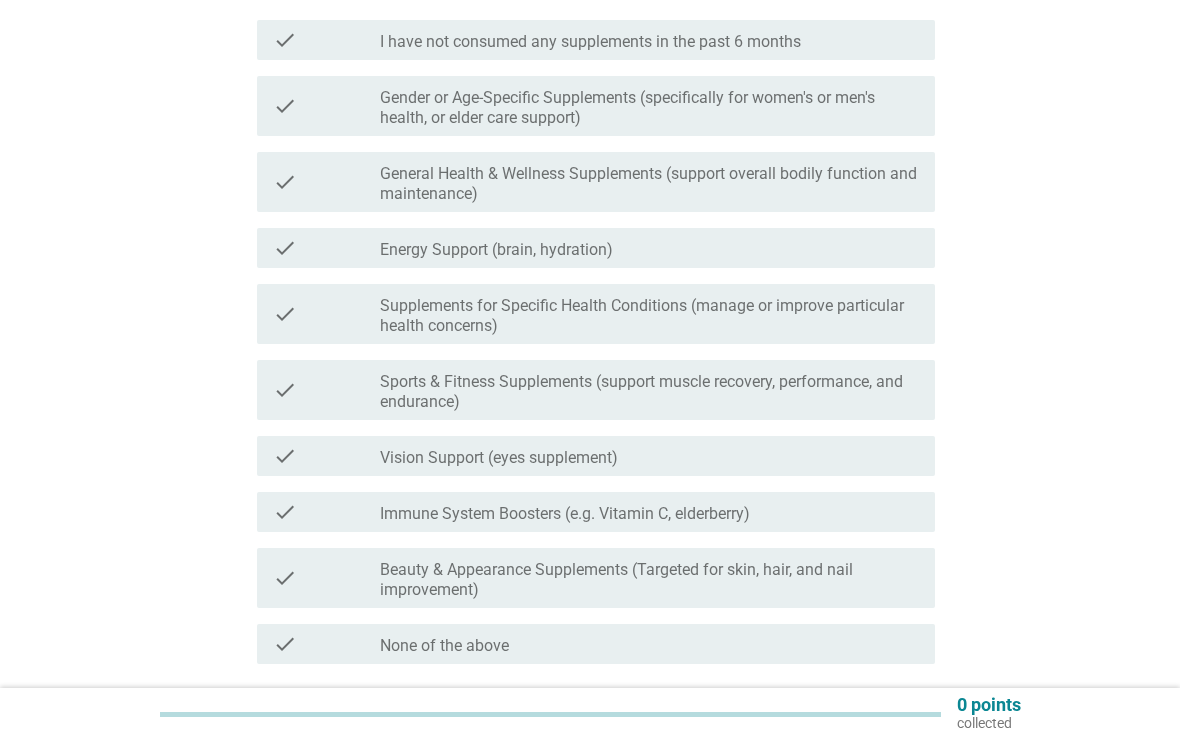 click on "check     check_box_outline_blank Energy Support (brain, hydration)" at bounding box center [596, 248] 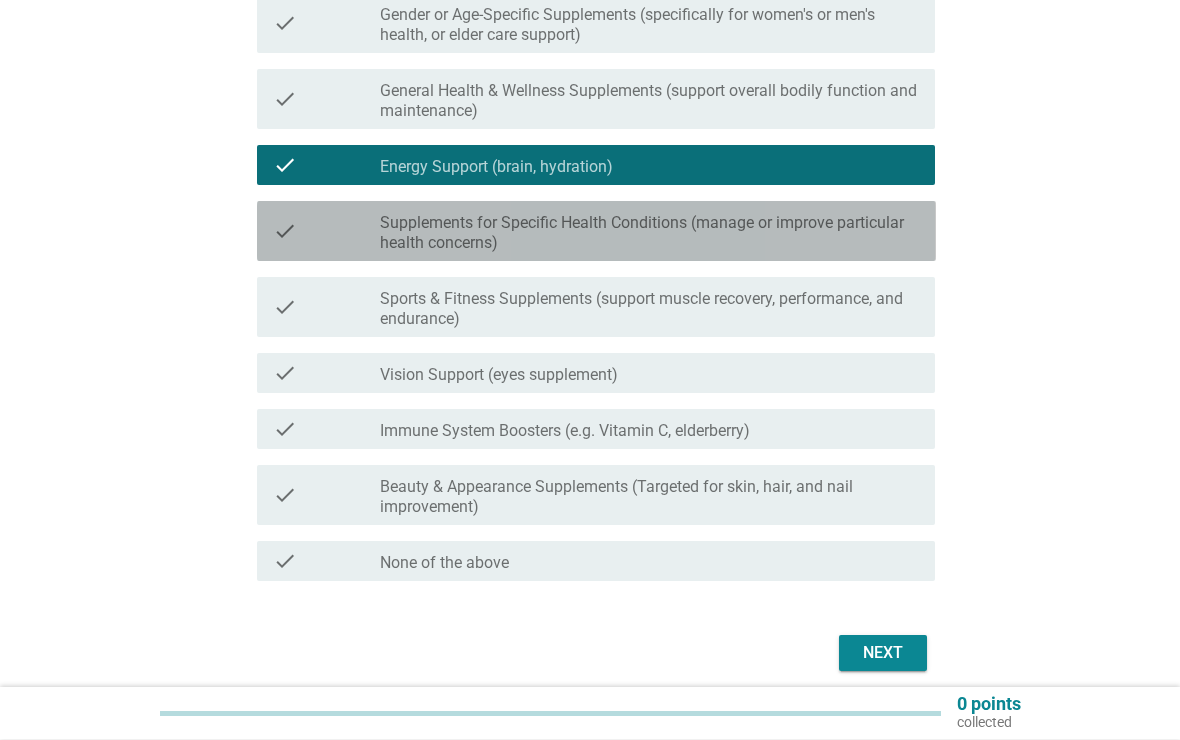 scroll, scrollTop: 306, scrollLeft: 0, axis: vertical 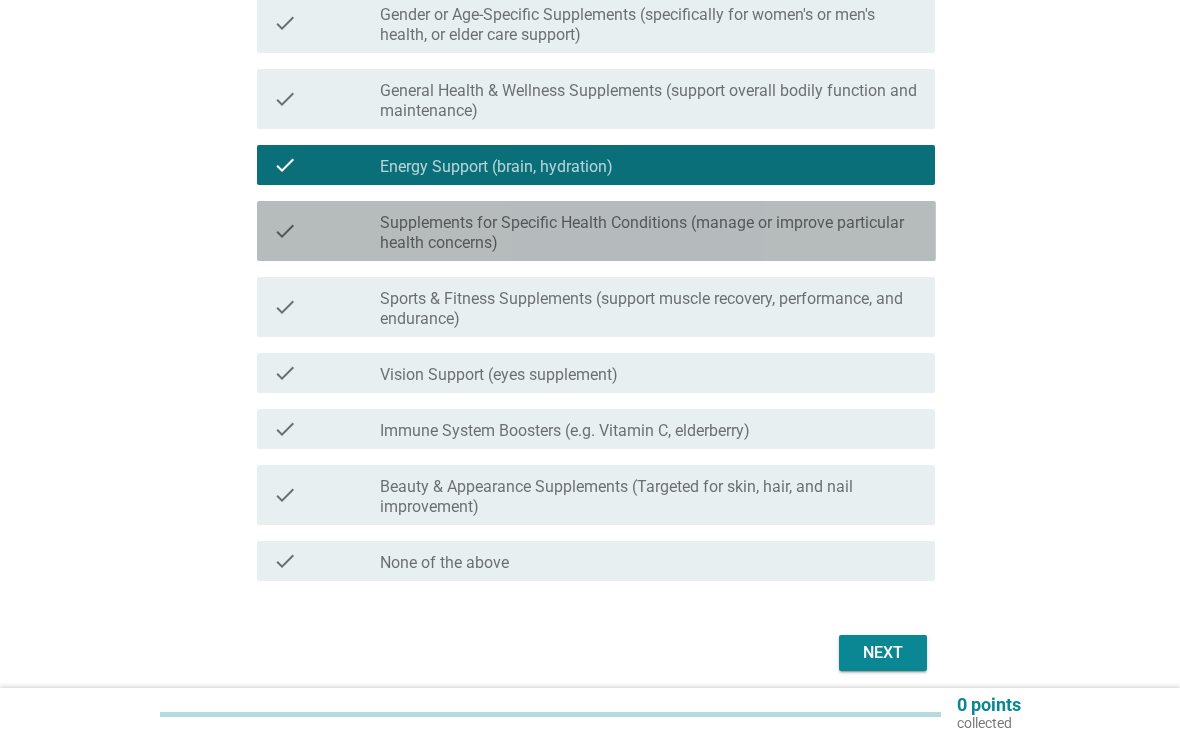 click on "Supplements for Specific Health Conditions (manage or improve particular health concerns)" at bounding box center [649, 233] 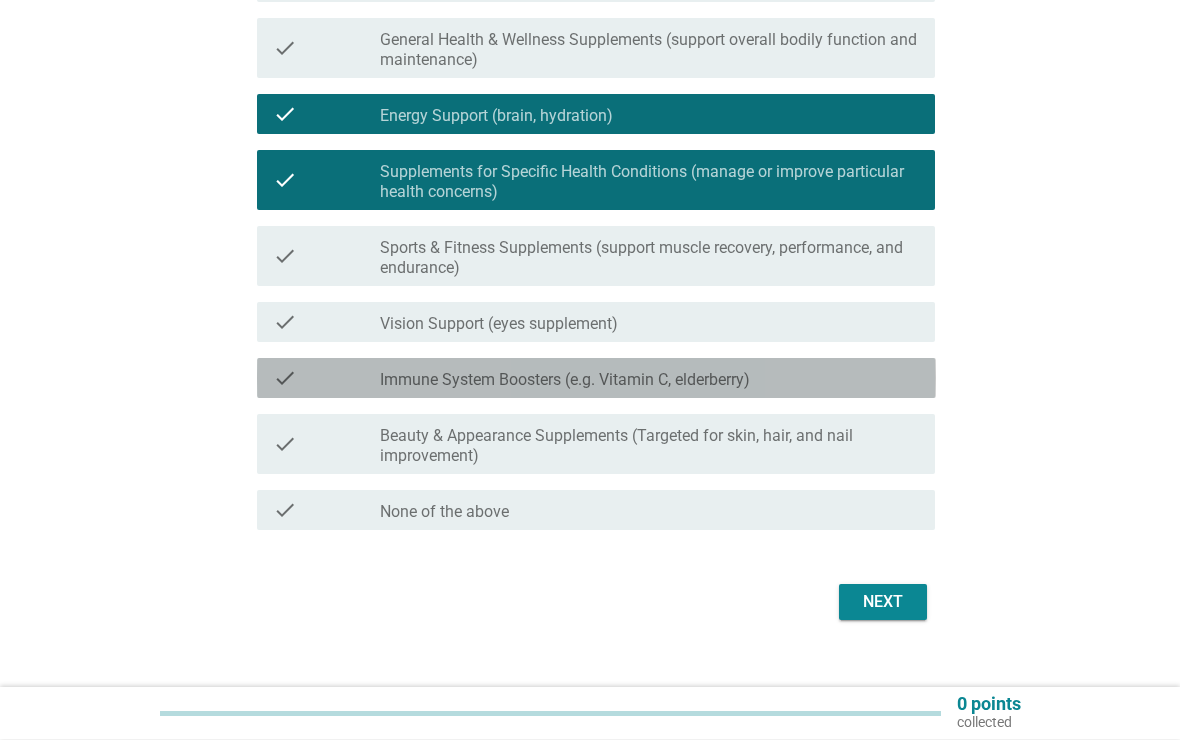 scroll, scrollTop: 357, scrollLeft: 0, axis: vertical 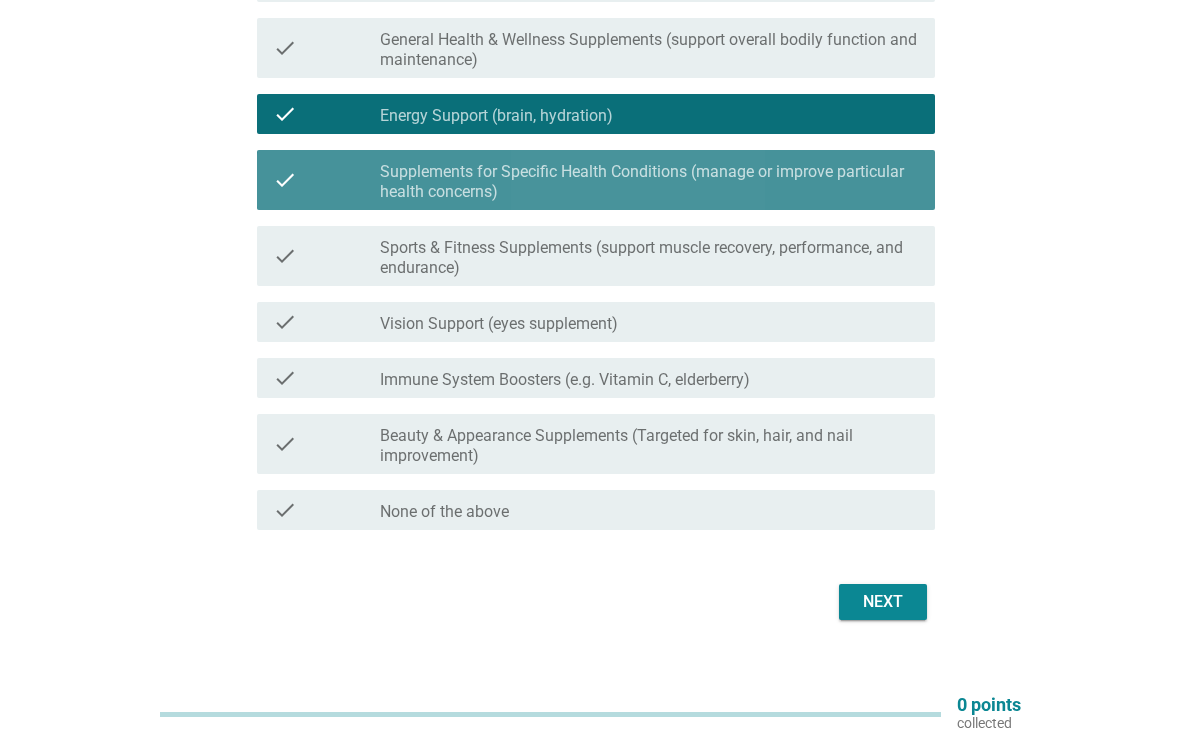 click on "Supplements for Specific Health Conditions (manage or improve particular health concerns)" at bounding box center (649, 182) 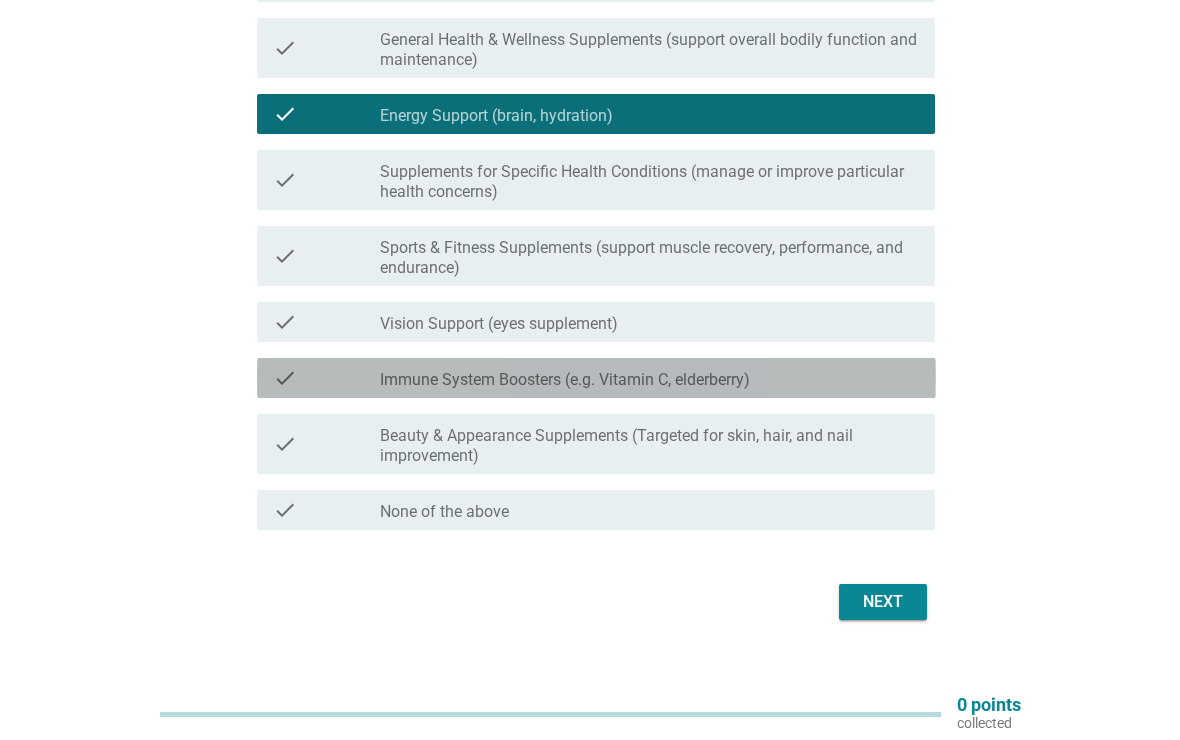 click on "check     check_box_outline_blank Immune System Boosters (e.g. Vitamin C, elderberry)" at bounding box center (596, 378) 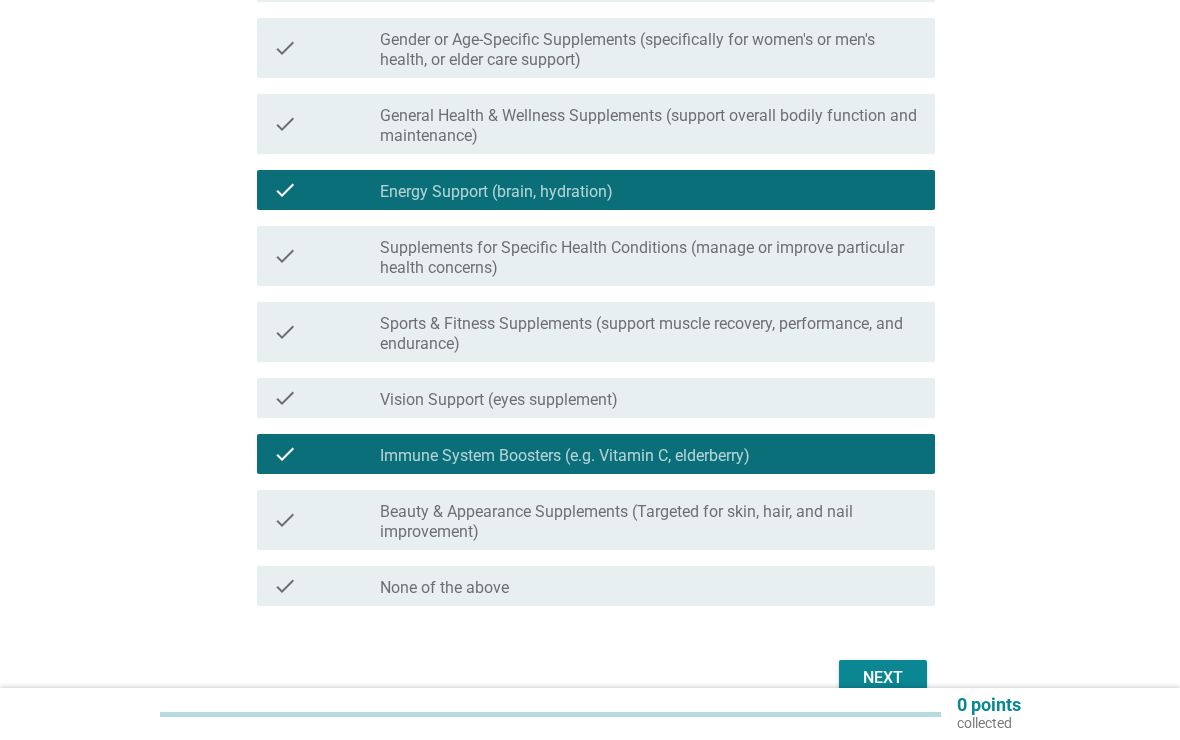 click on "Beauty & Appearance Supplements (Targeted for skin, hair, and nail improvement)" at bounding box center (649, 522) 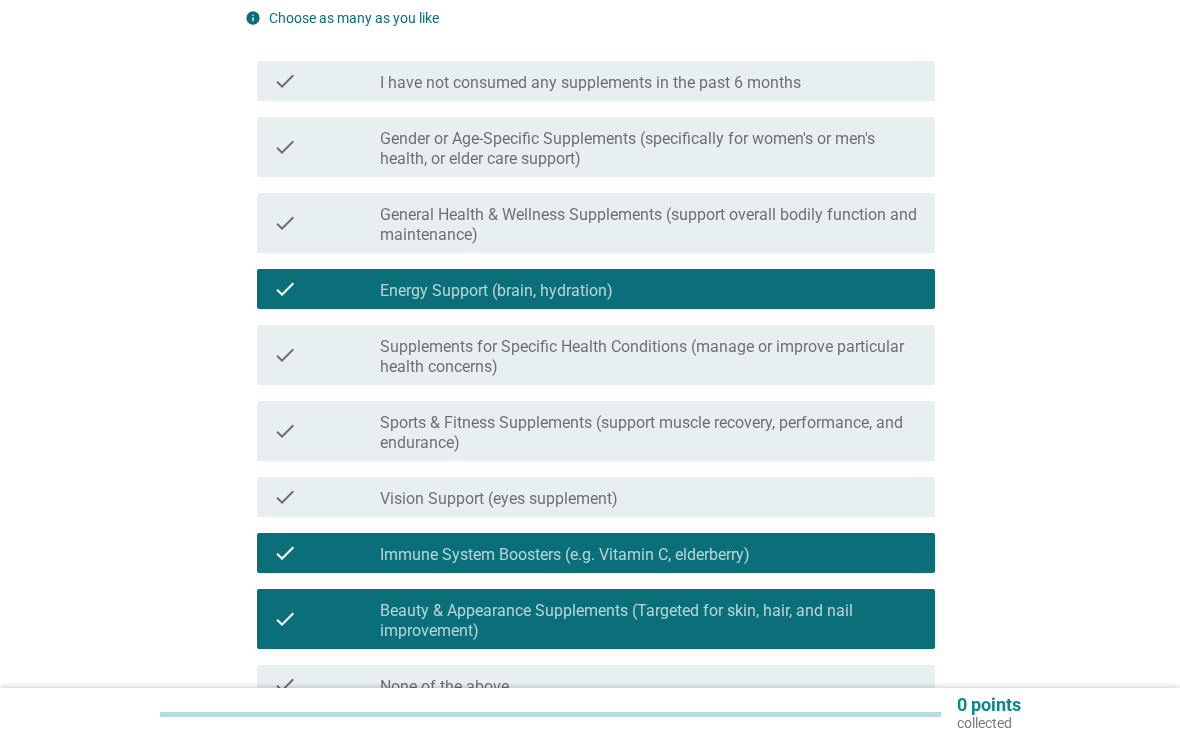 scroll, scrollTop: 178, scrollLeft: 0, axis: vertical 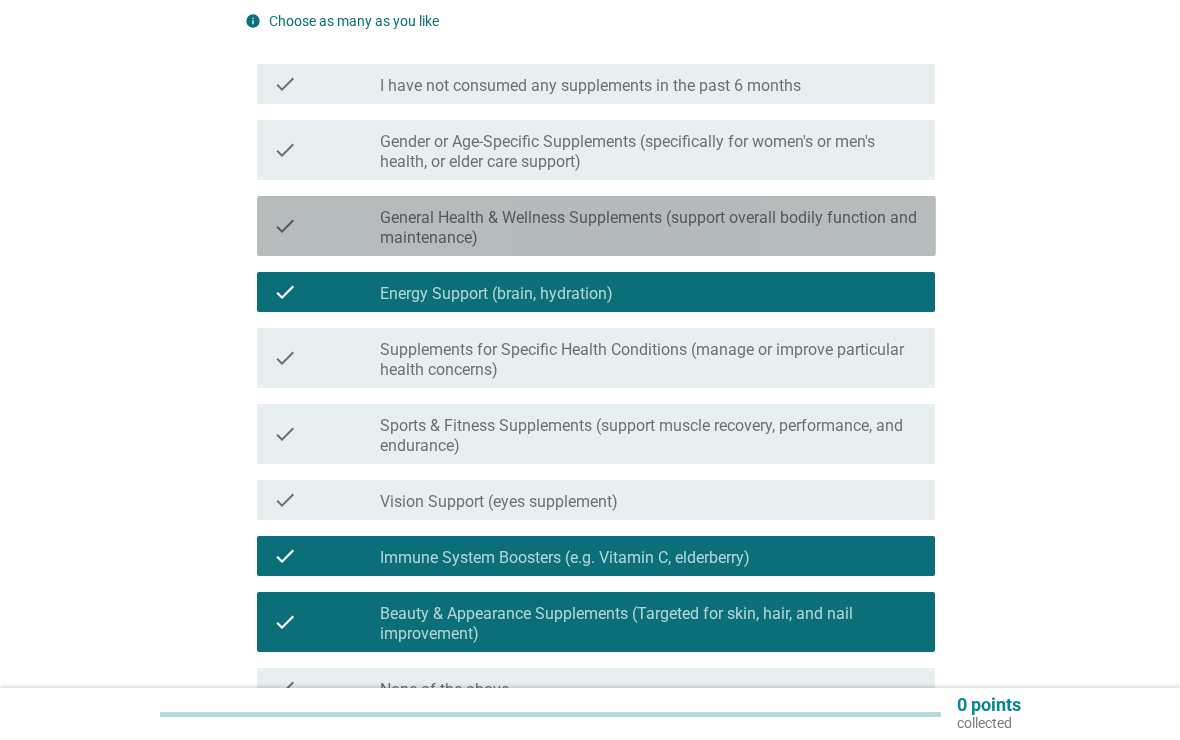 click on "General Health & Wellness Supplements (support overall bodily function and maintenance)" at bounding box center [649, 228] 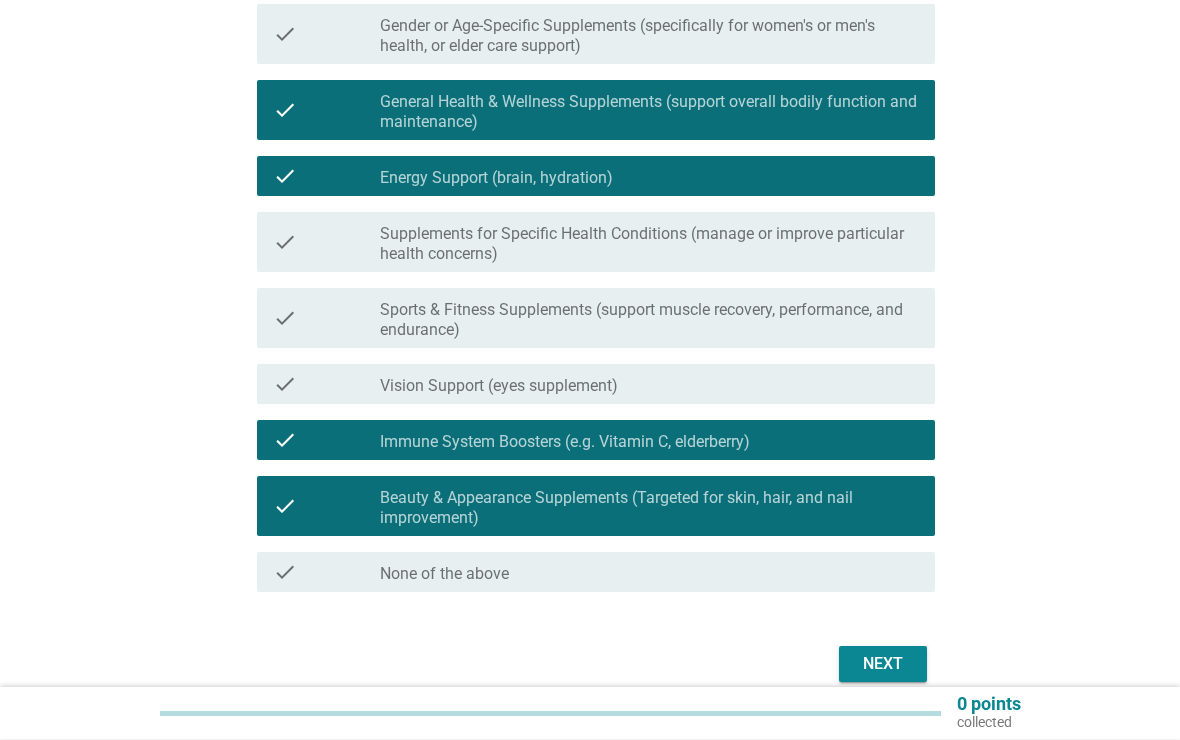 scroll, scrollTop: 298, scrollLeft: 0, axis: vertical 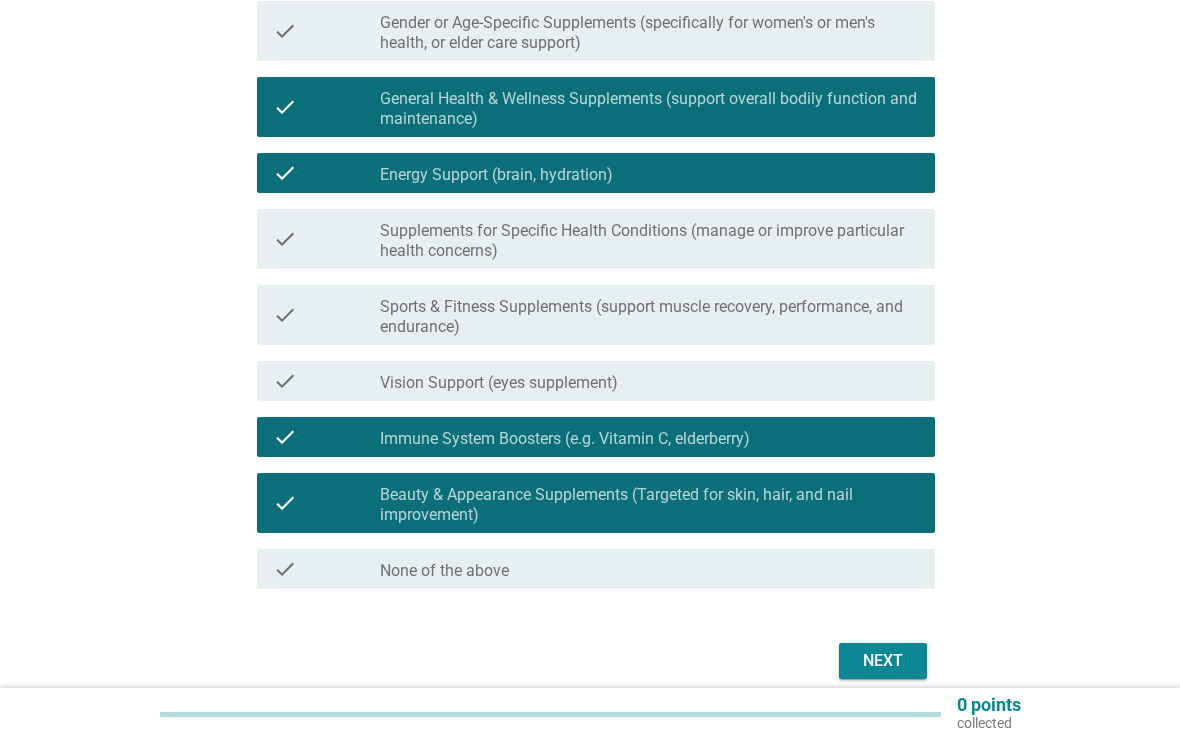 click on "Next" at bounding box center (883, 661) 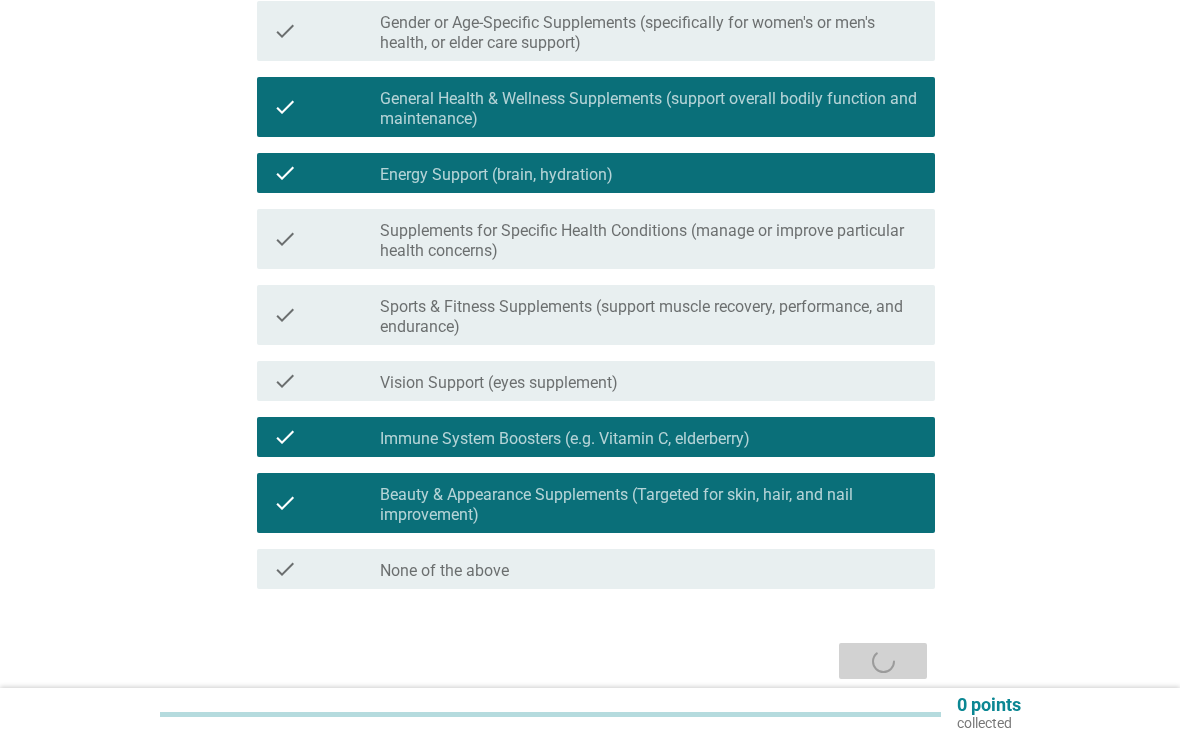 scroll, scrollTop: 0, scrollLeft: 0, axis: both 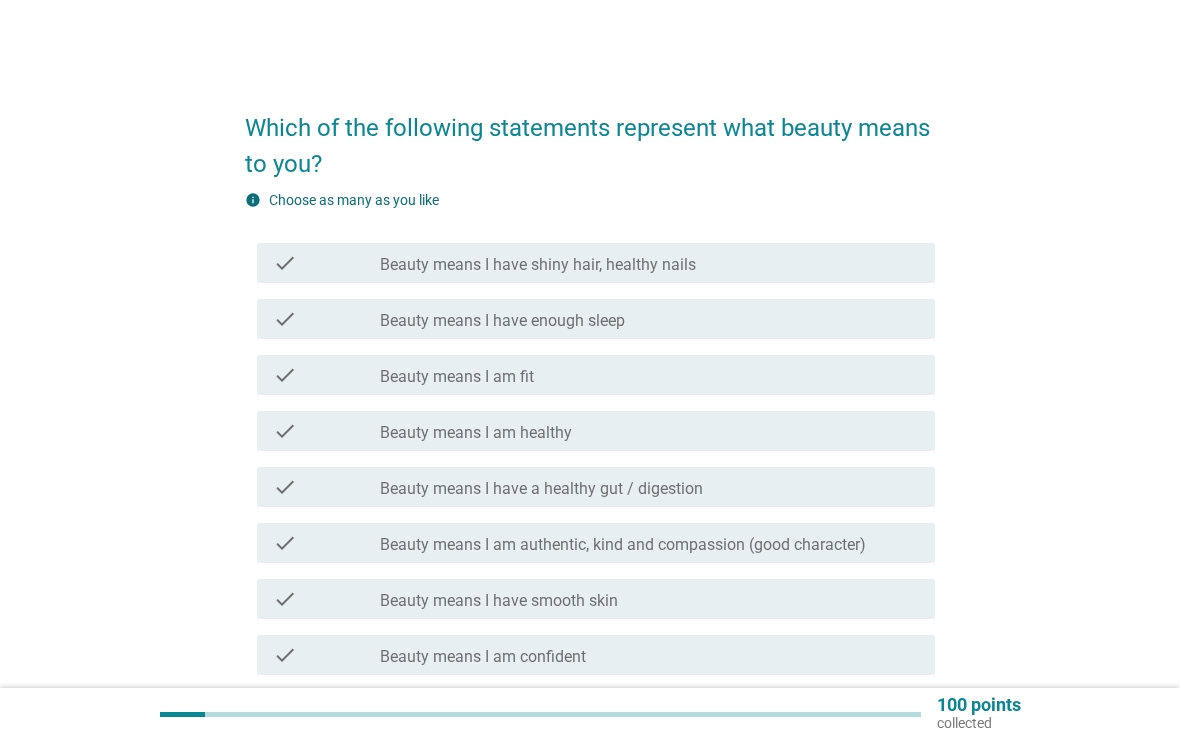 click on "check     check_box_outline_blank Beauty means I have enough sleep" at bounding box center [596, 319] 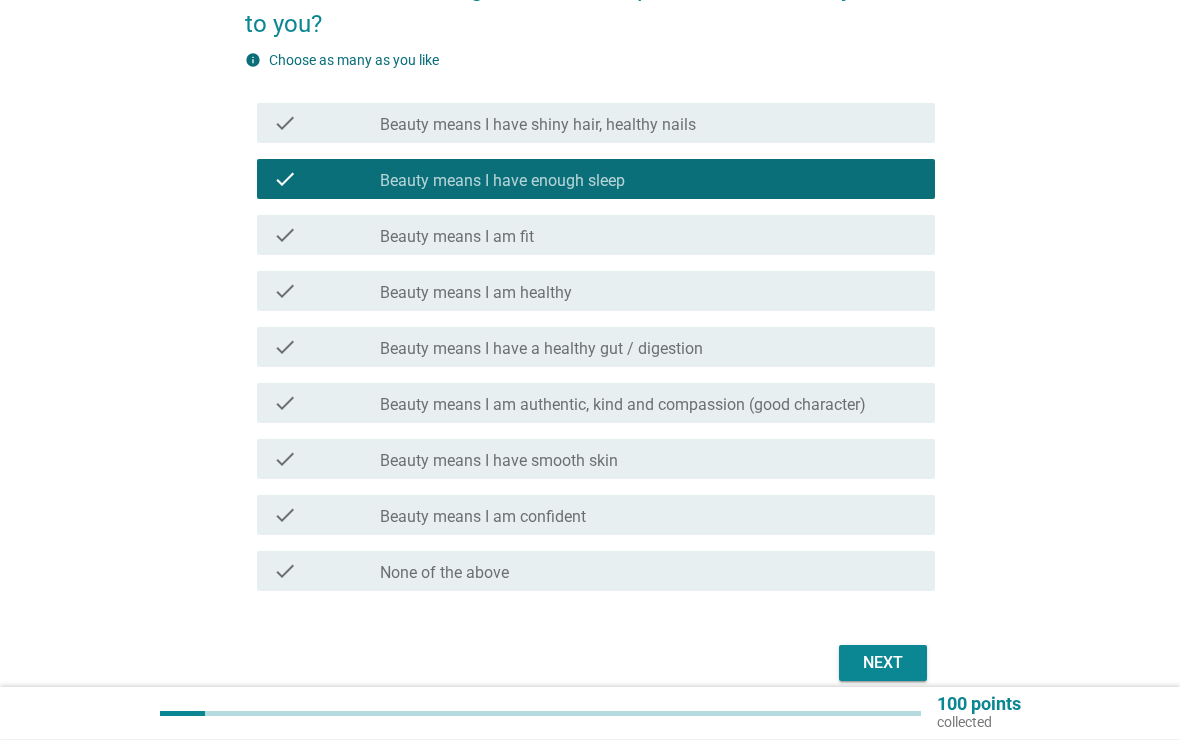 scroll, scrollTop: 140, scrollLeft: 0, axis: vertical 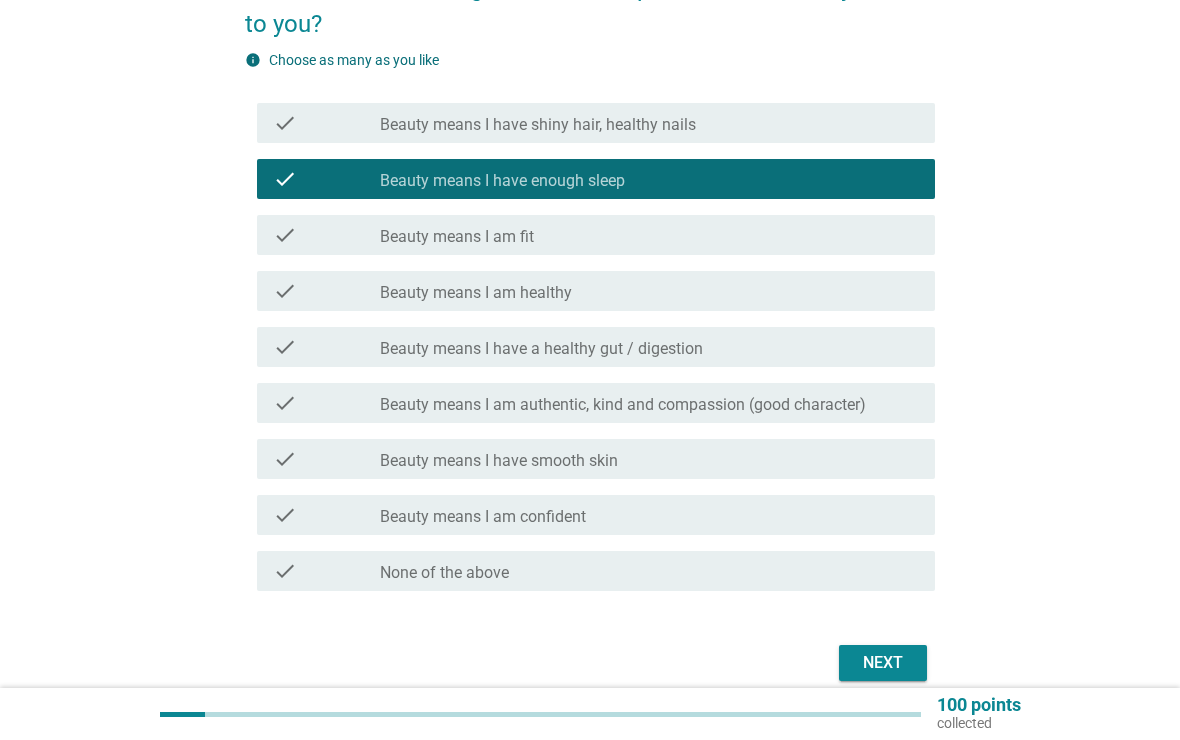click on "check_box_outline_blank Beauty means I am healthy" at bounding box center [649, 291] 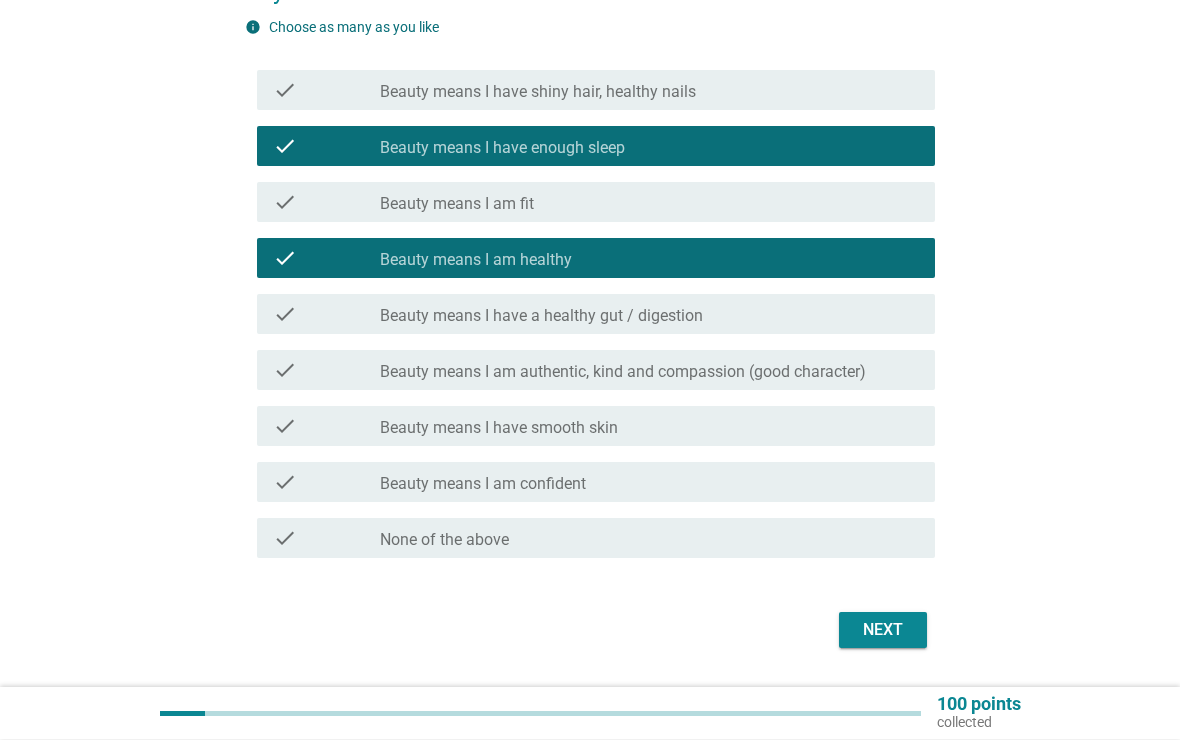 scroll, scrollTop: 173, scrollLeft: 0, axis: vertical 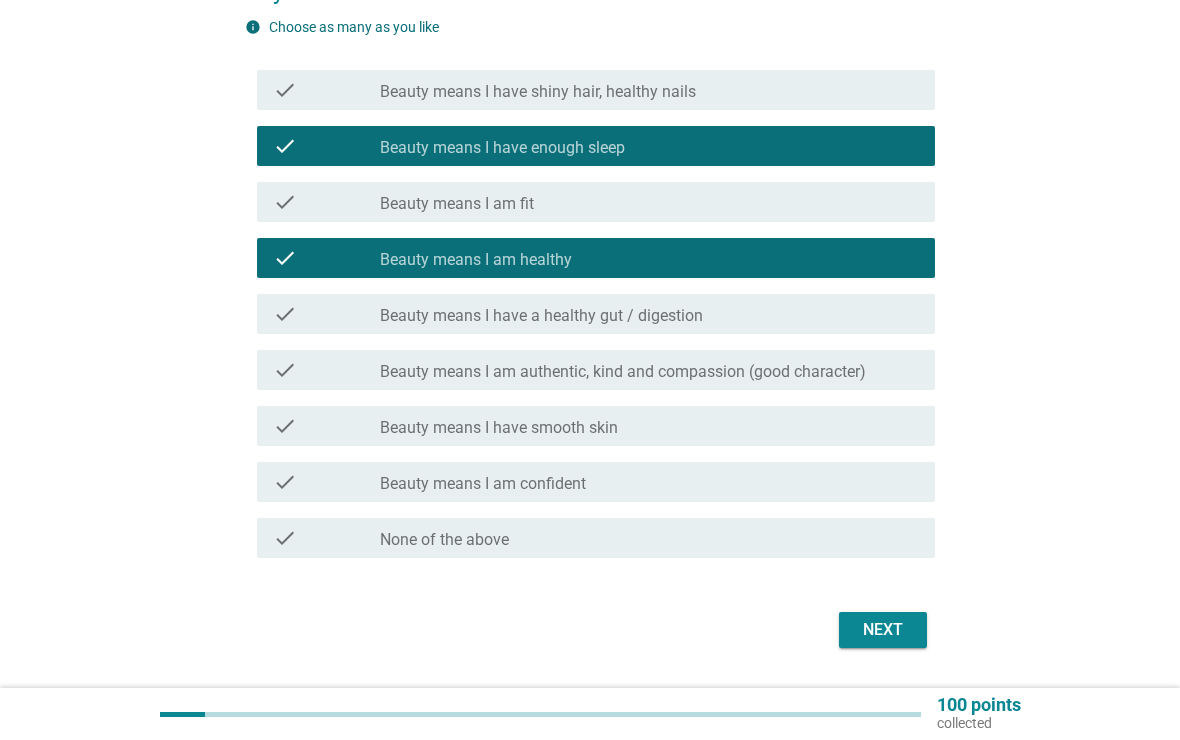 click on "Beauty means I have a healthy gut / digestion" at bounding box center [541, 316] 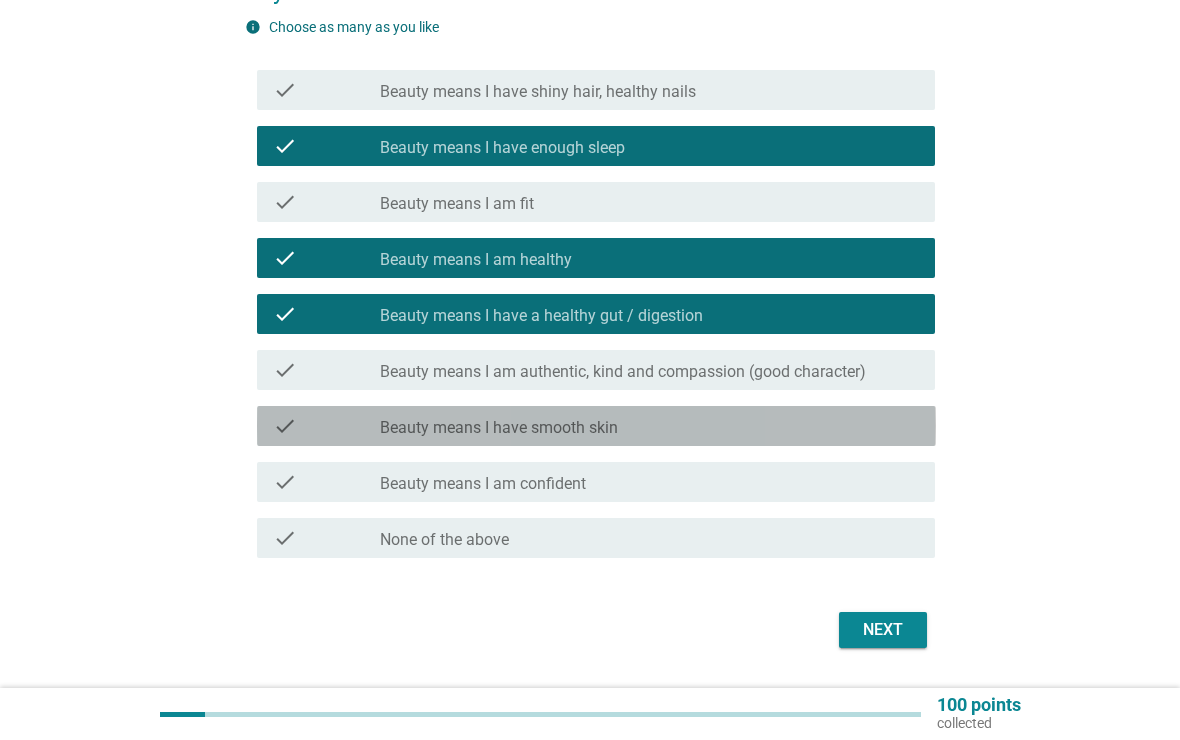click on "check_box_outline_blank Beauty means I have smooth skin" at bounding box center [649, 426] 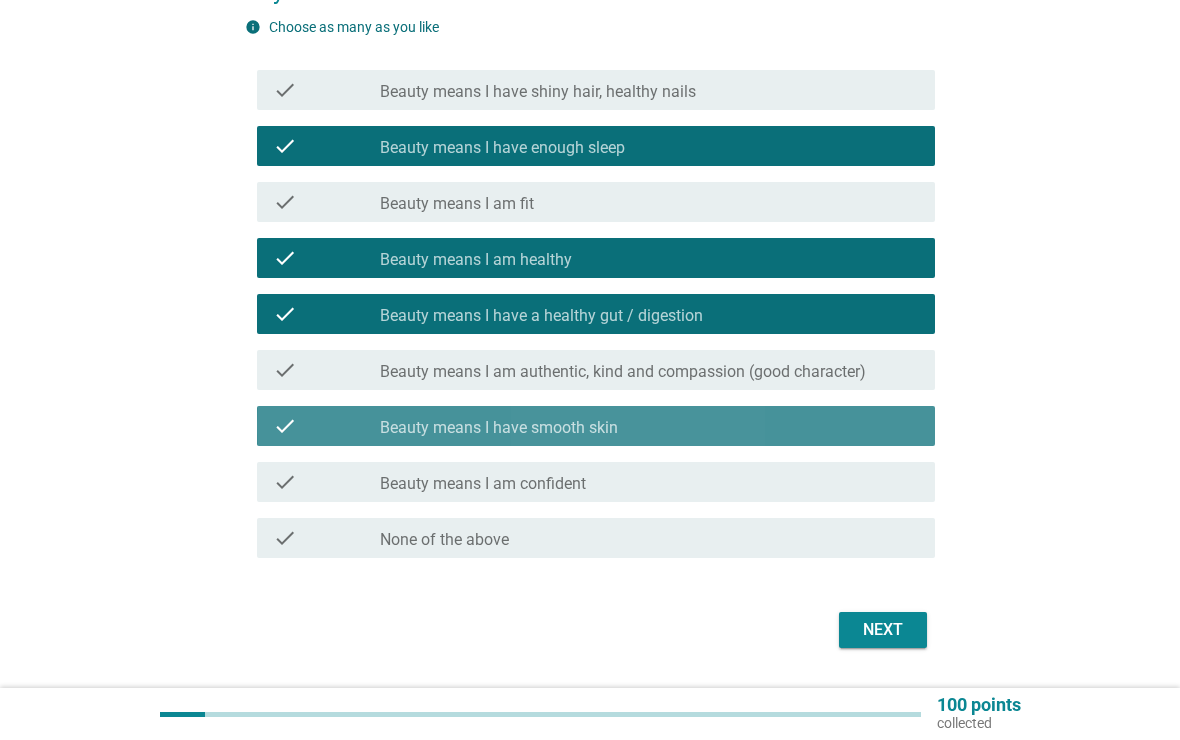 click on "check_box_outline_blank Beauty means I have smooth skin" at bounding box center [649, 426] 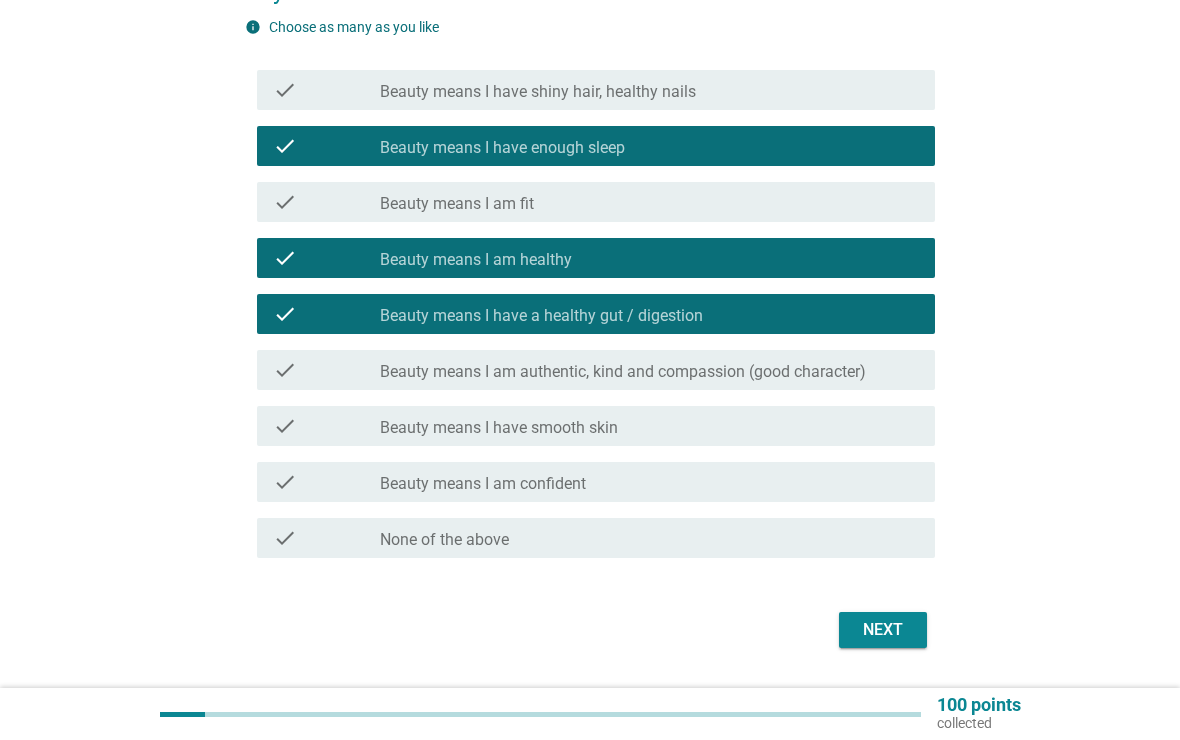 click on "check_box_outline_blank Beauty means I am confident" at bounding box center (649, 482) 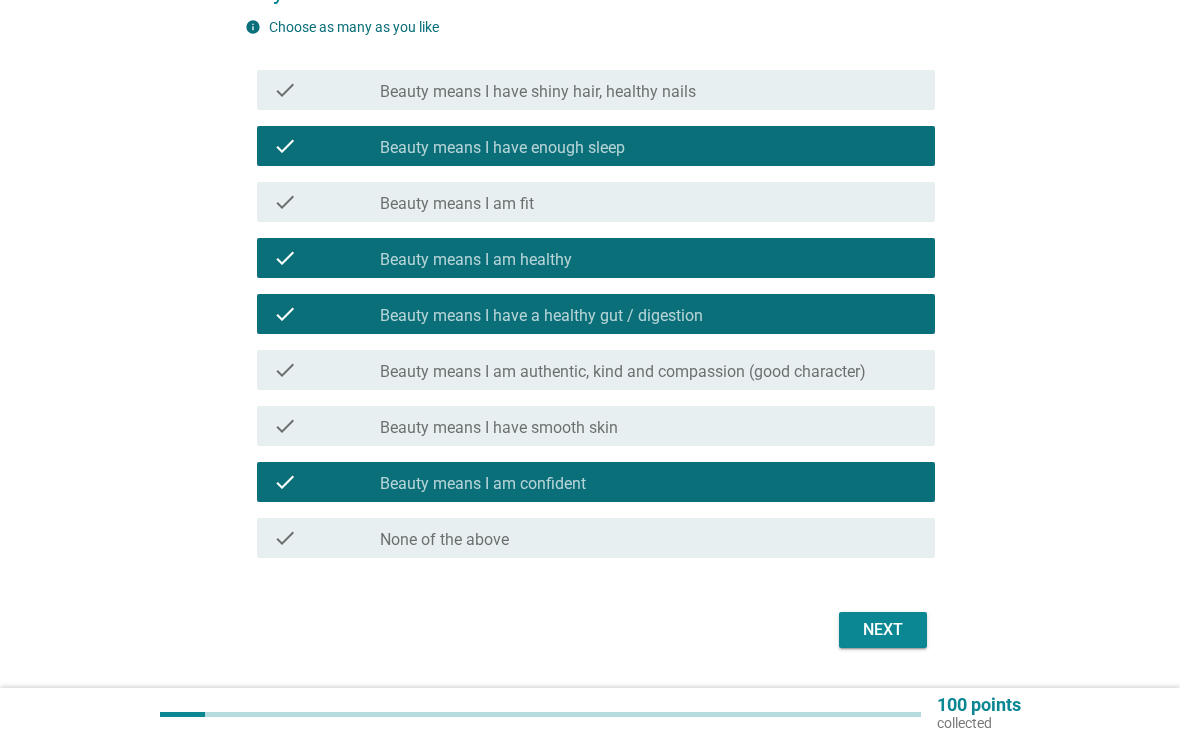 click on "Next" at bounding box center [883, 630] 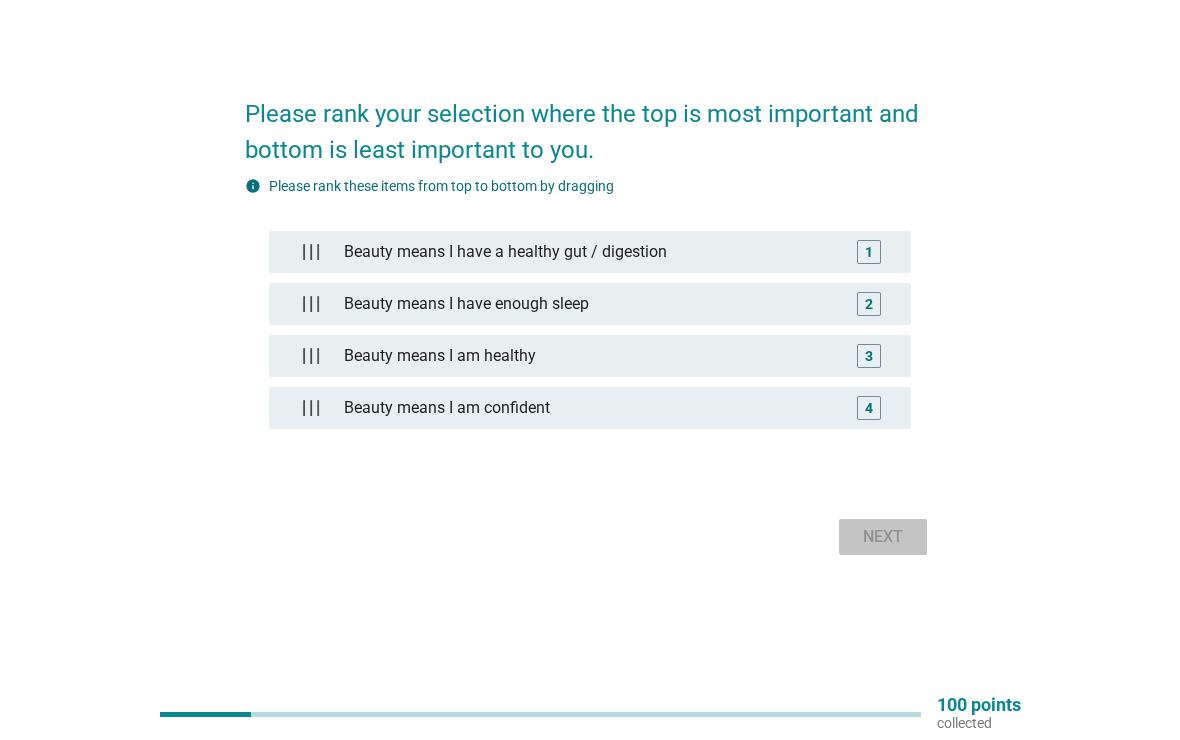 scroll, scrollTop: 0, scrollLeft: 0, axis: both 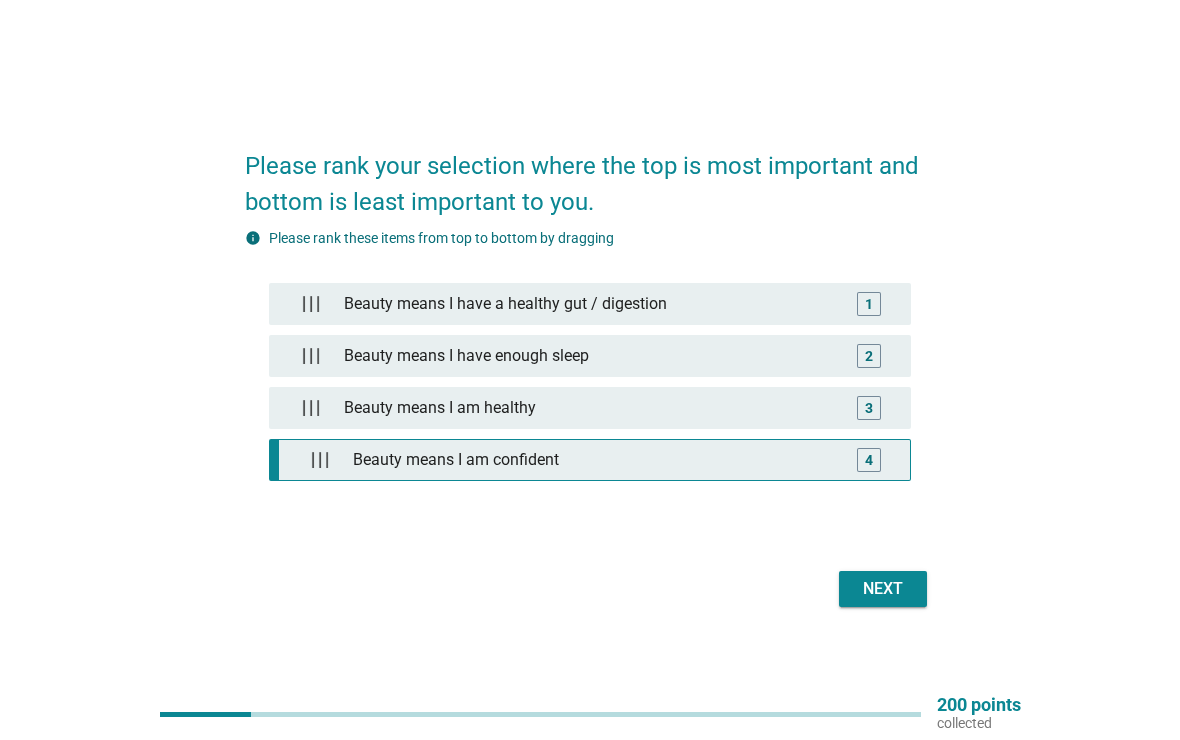 type 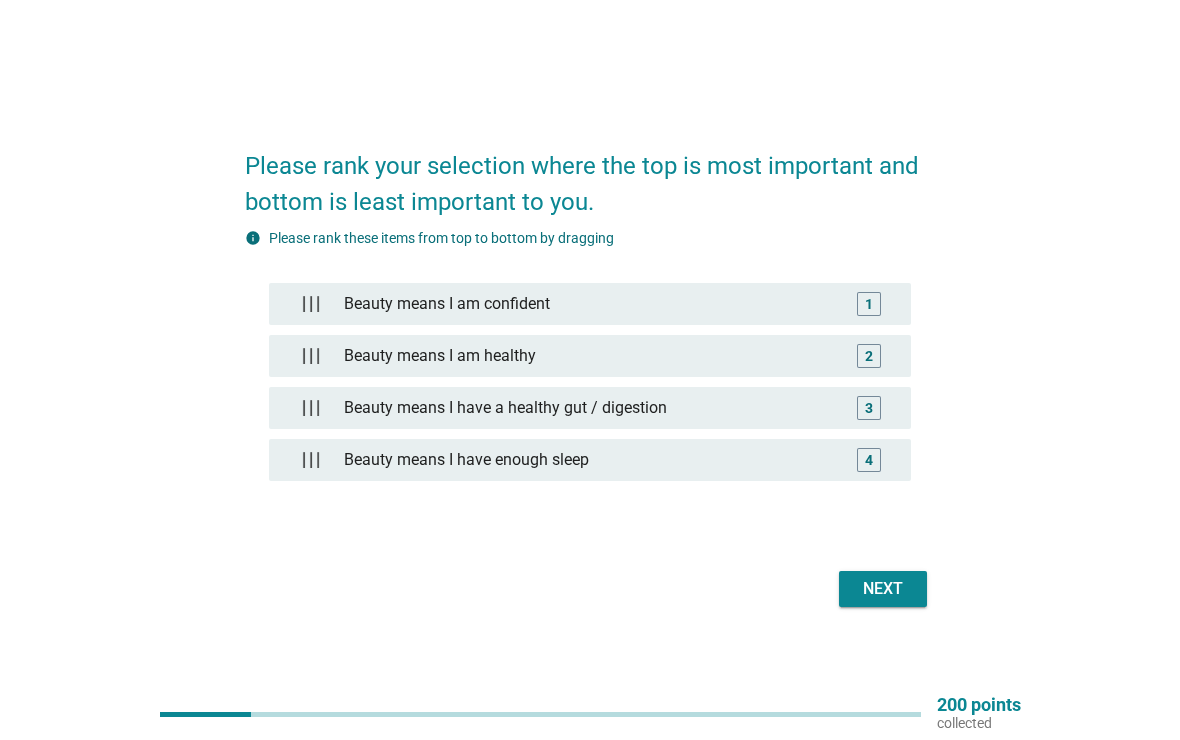 click on "Next" at bounding box center (883, 589) 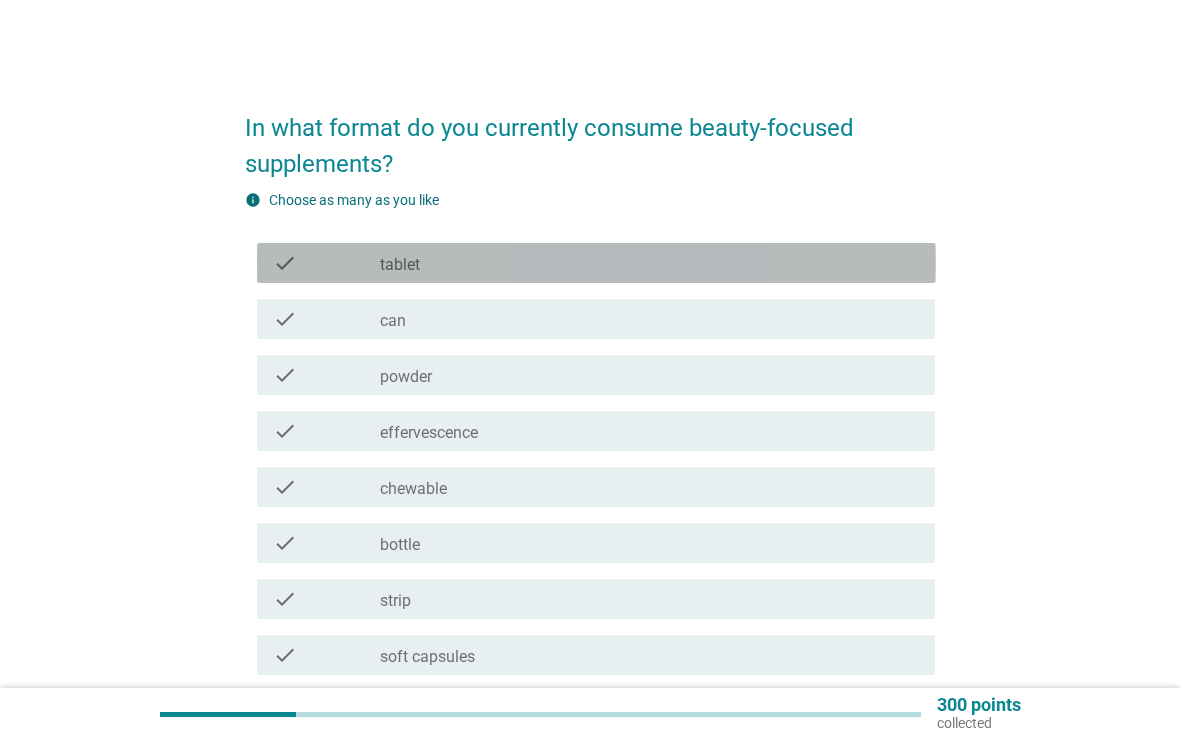 click on "check_box_outline_blank tablet" at bounding box center (649, 263) 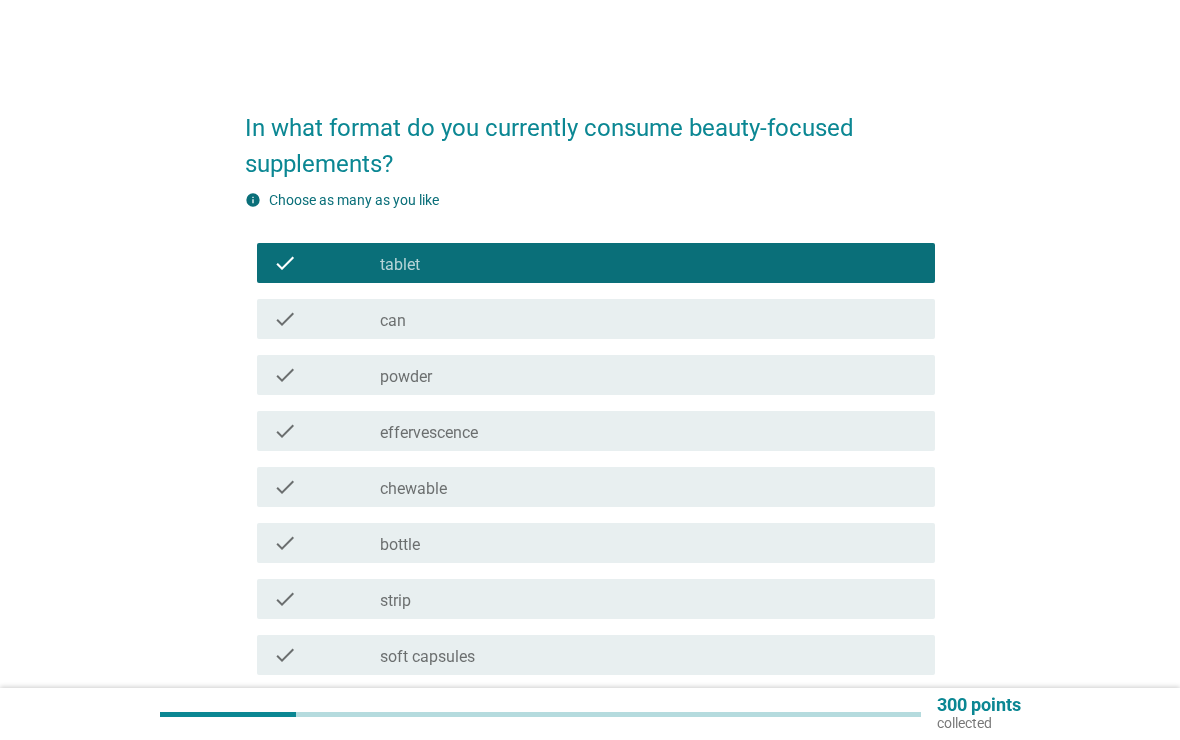 click on "check     check_box_outline_blank powder" at bounding box center [596, 375] 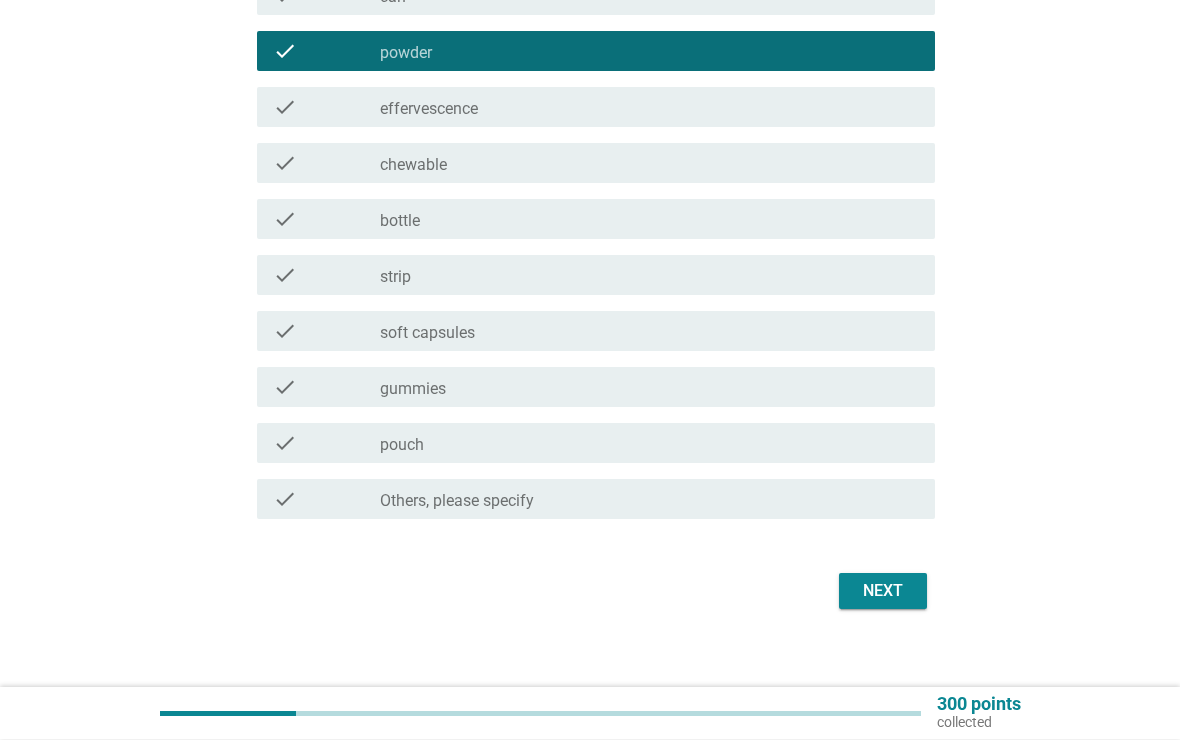 scroll, scrollTop: 324, scrollLeft: 0, axis: vertical 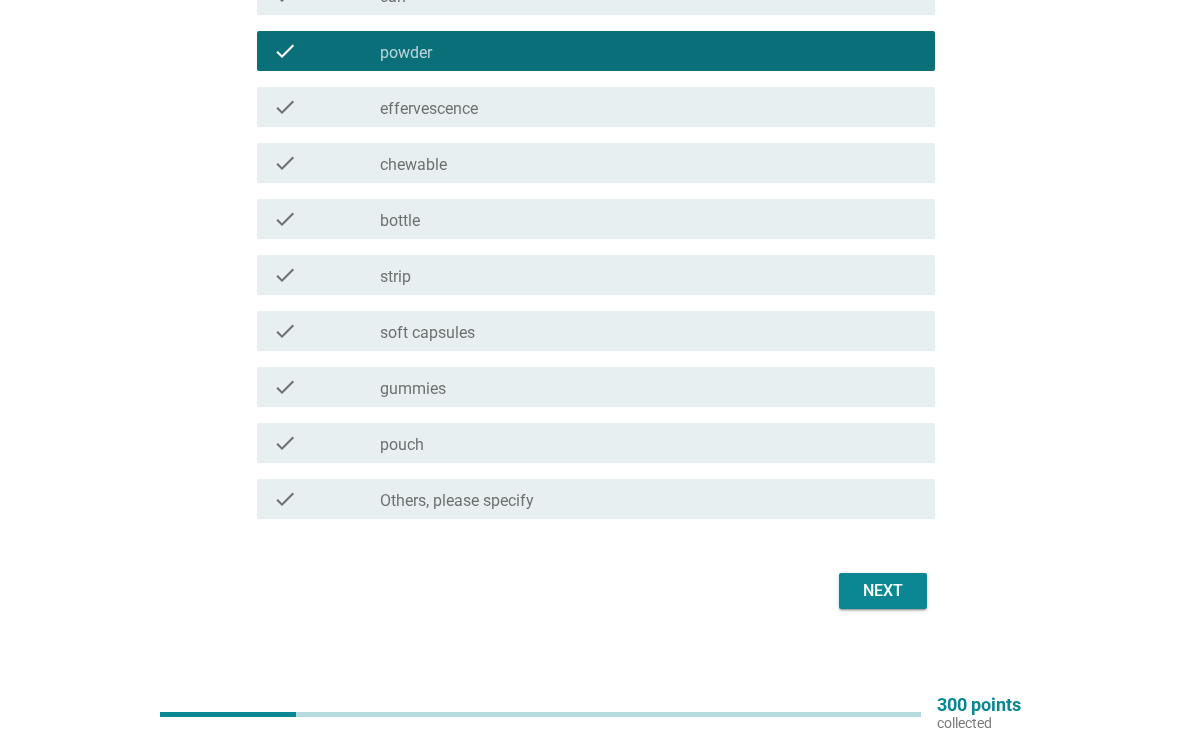 click on "check     check_box_outline_blank soft capsules" at bounding box center (596, 331) 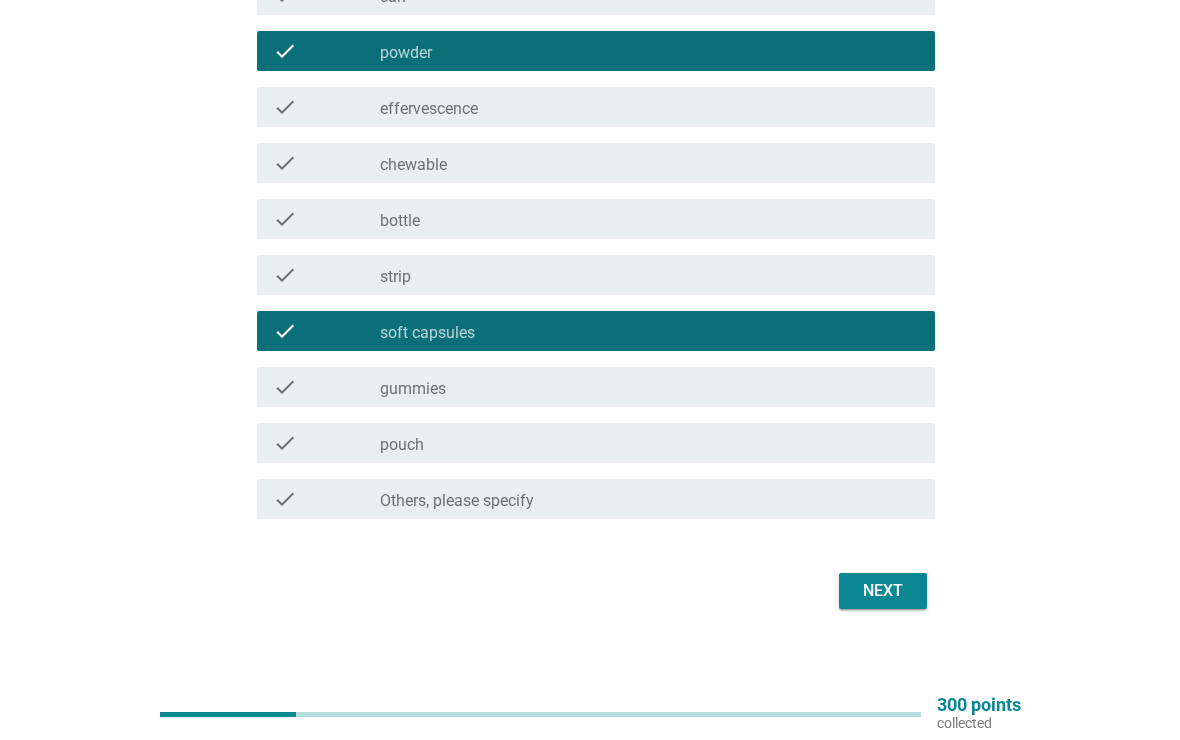 click on "check     check_box_outline_blank gummies" at bounding box center [596, 387] 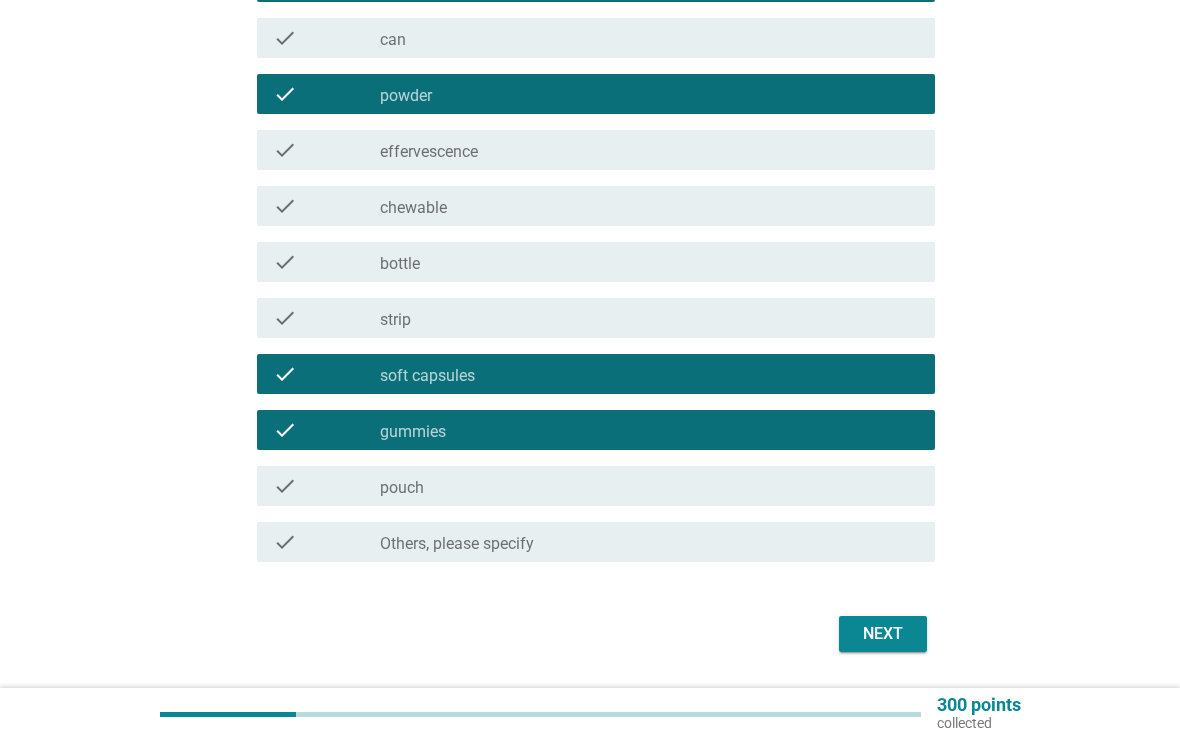 scroll, scrollTop: 280, scrollLeft: 0, axis: vertical 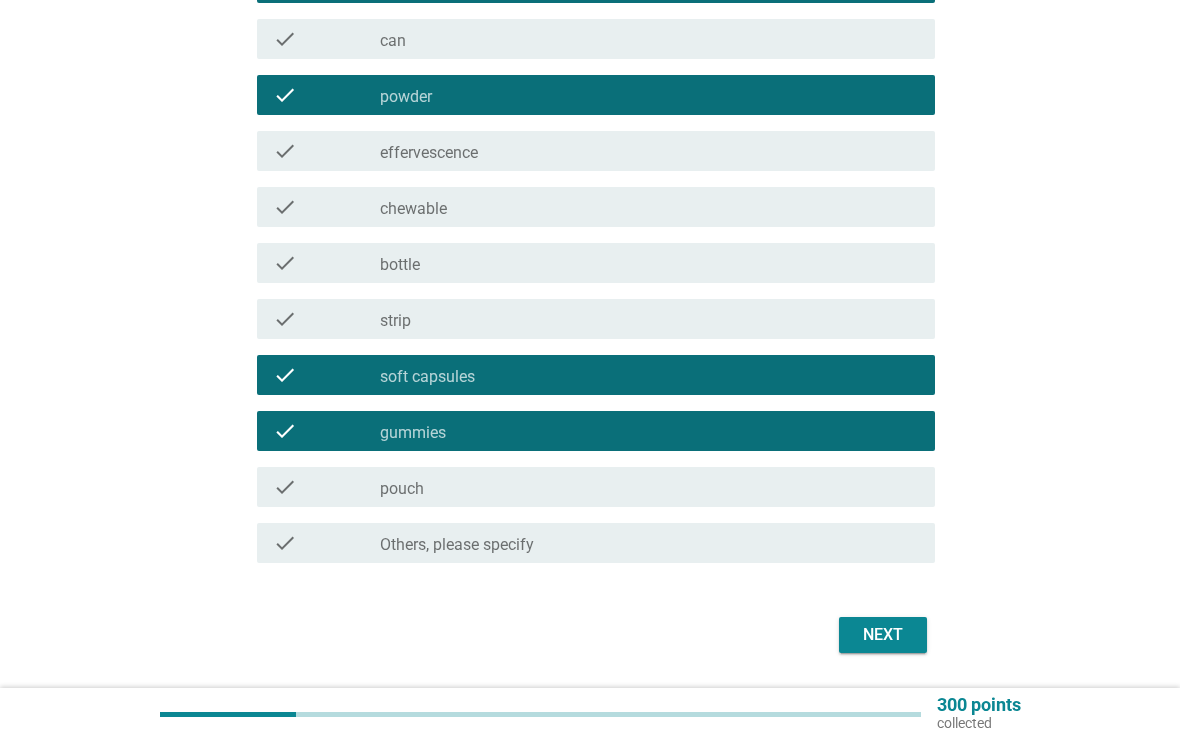 click on "Next" at bounding box center [883, 635] 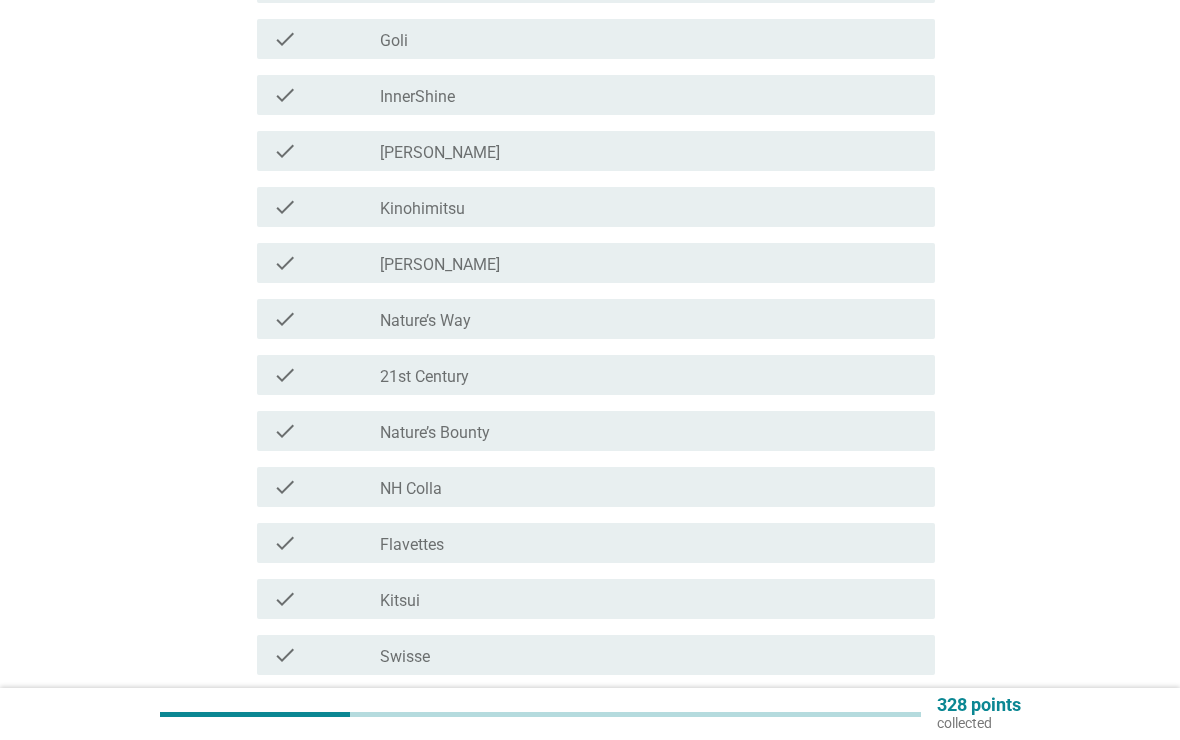 scroll, scrollTop: 0, scrollLeft: 0, axis: both 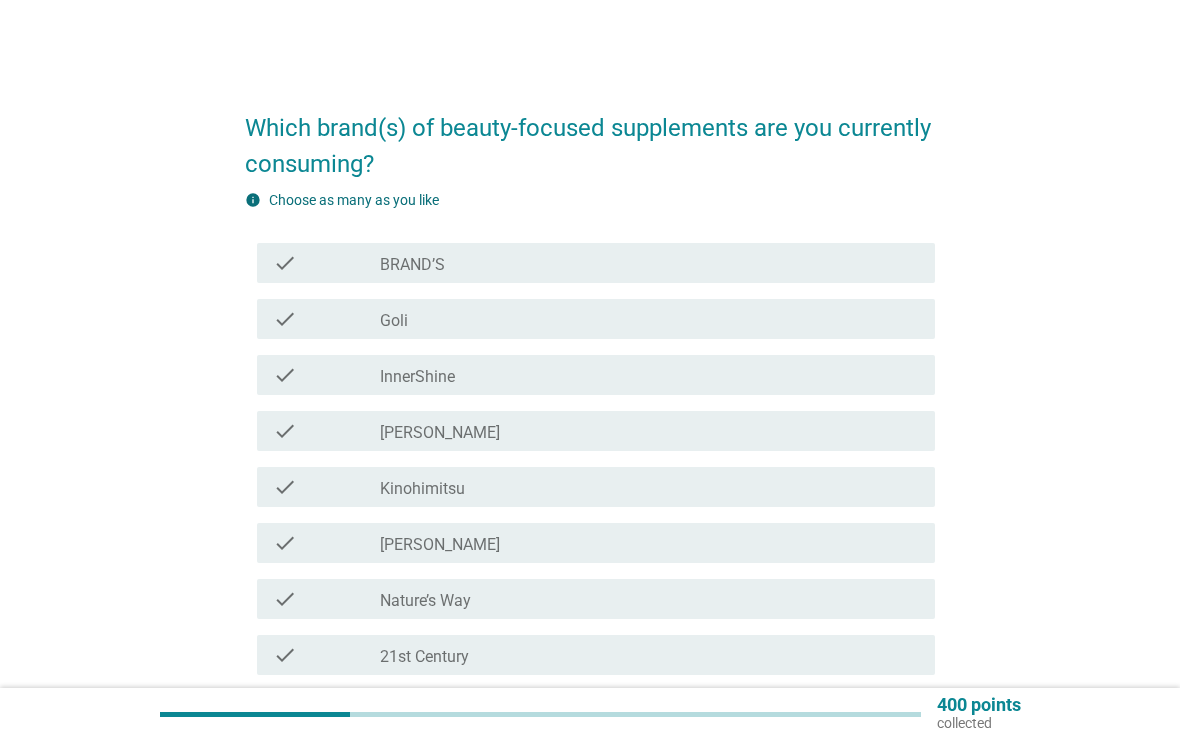 click on "check_box_outline_blank BRAND’S" at bounding box center [649, 263] 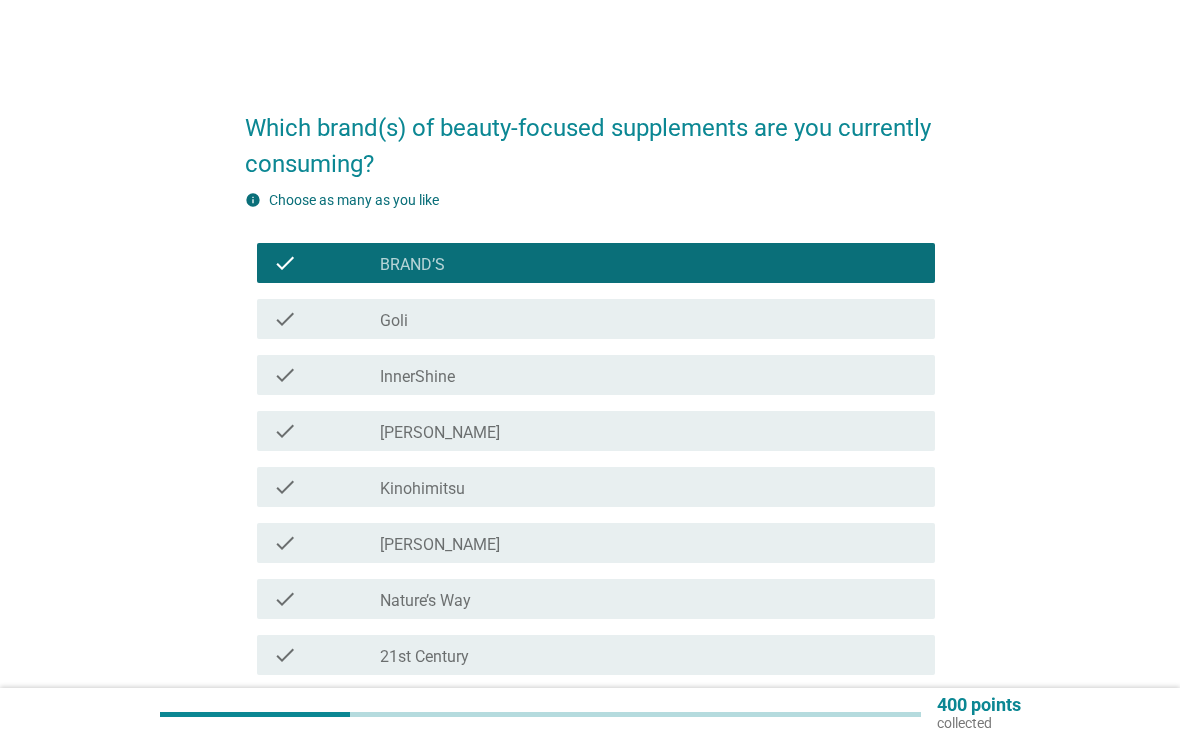 click on "check_box_outline_blank InnerShine" at bounding box center [649, 375] 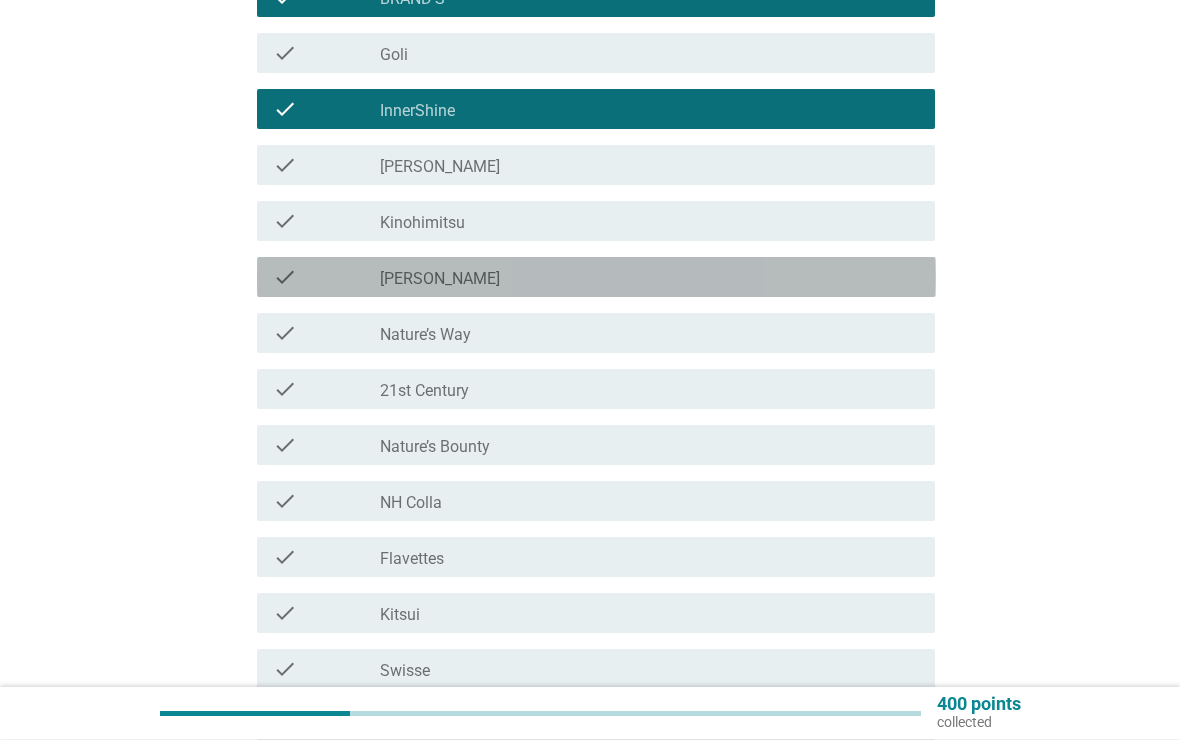 scroll, scrollTop: 266, scrollLeft: 0, axis: vertical 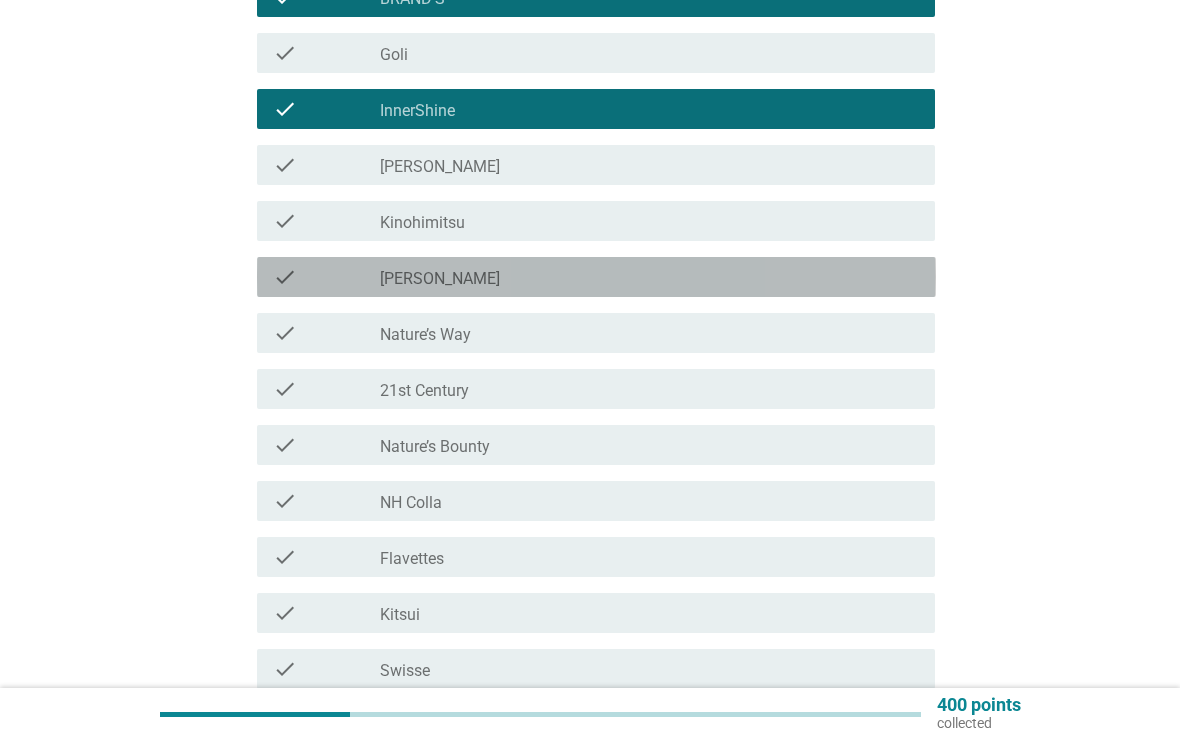 click on "check     check_box_outline_blank [PERSON_NAME]" at bounding box center [596, 277] 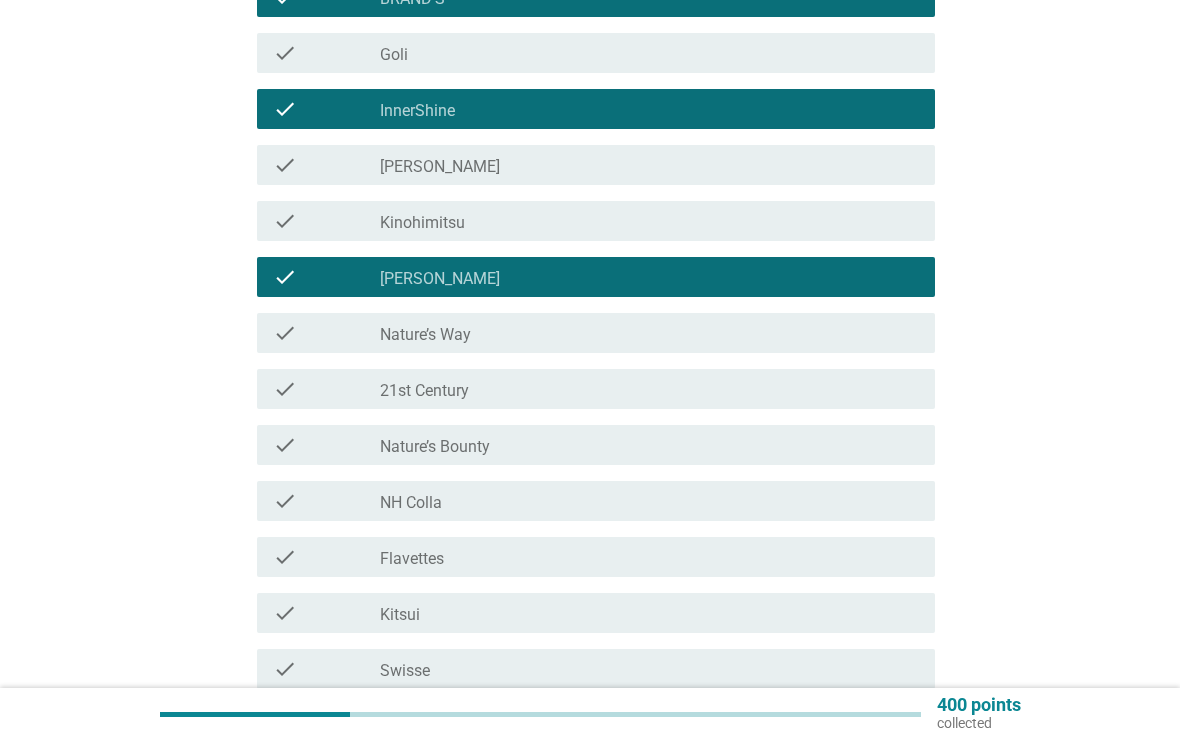 click on "check     check_box_outline_blank 21st Century" at bounding box center [596, 389] 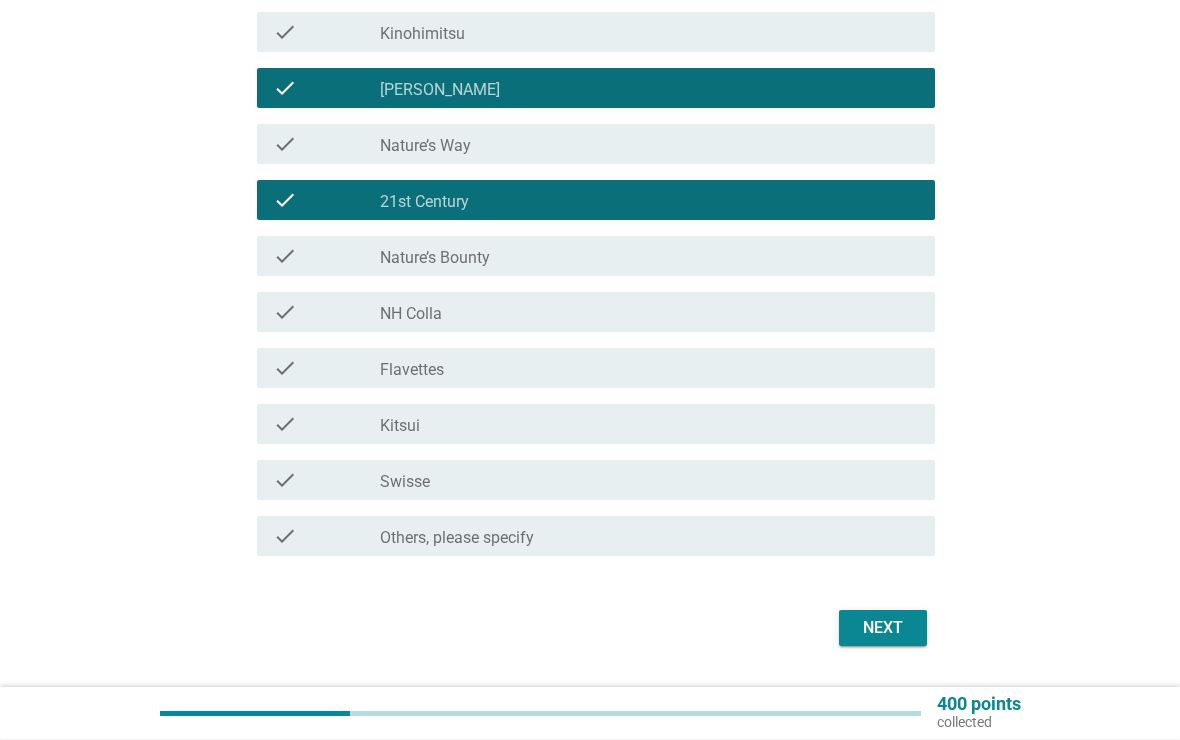 scroll, scrollTop: 455, scrollLeft: 0, axis: vertical 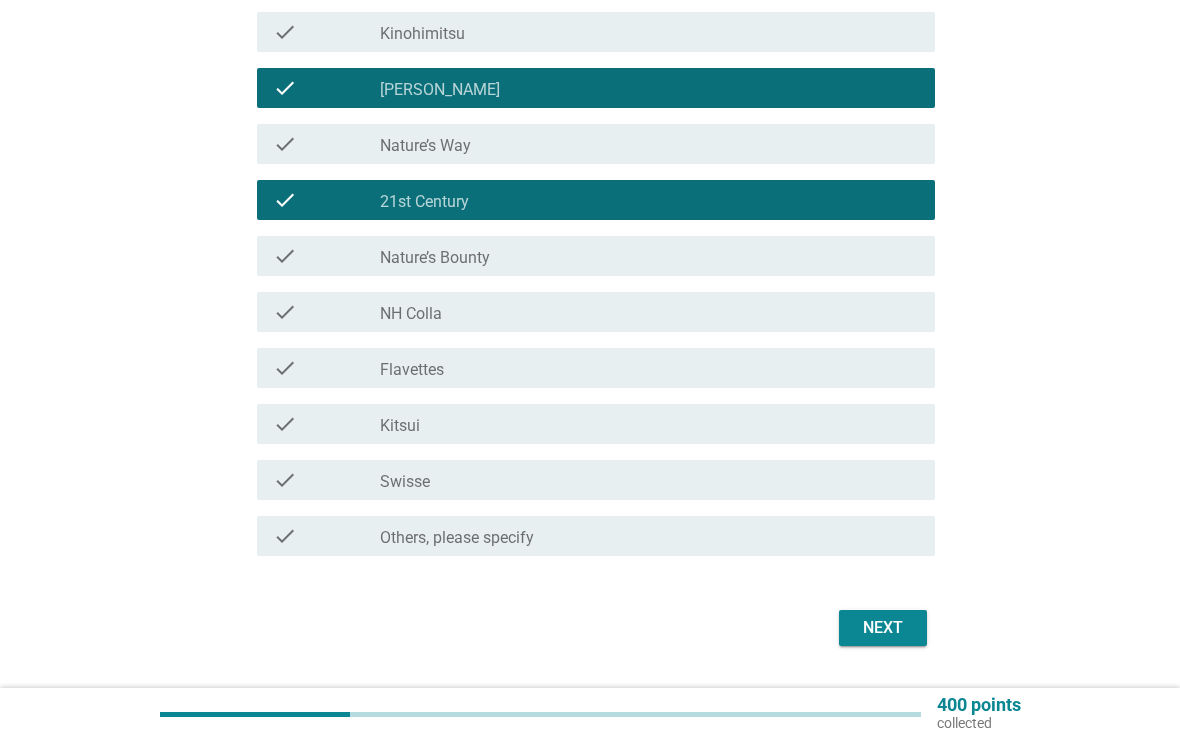 click on "check_box_outline_blank Kitsui" at bounding box center (649, 424) 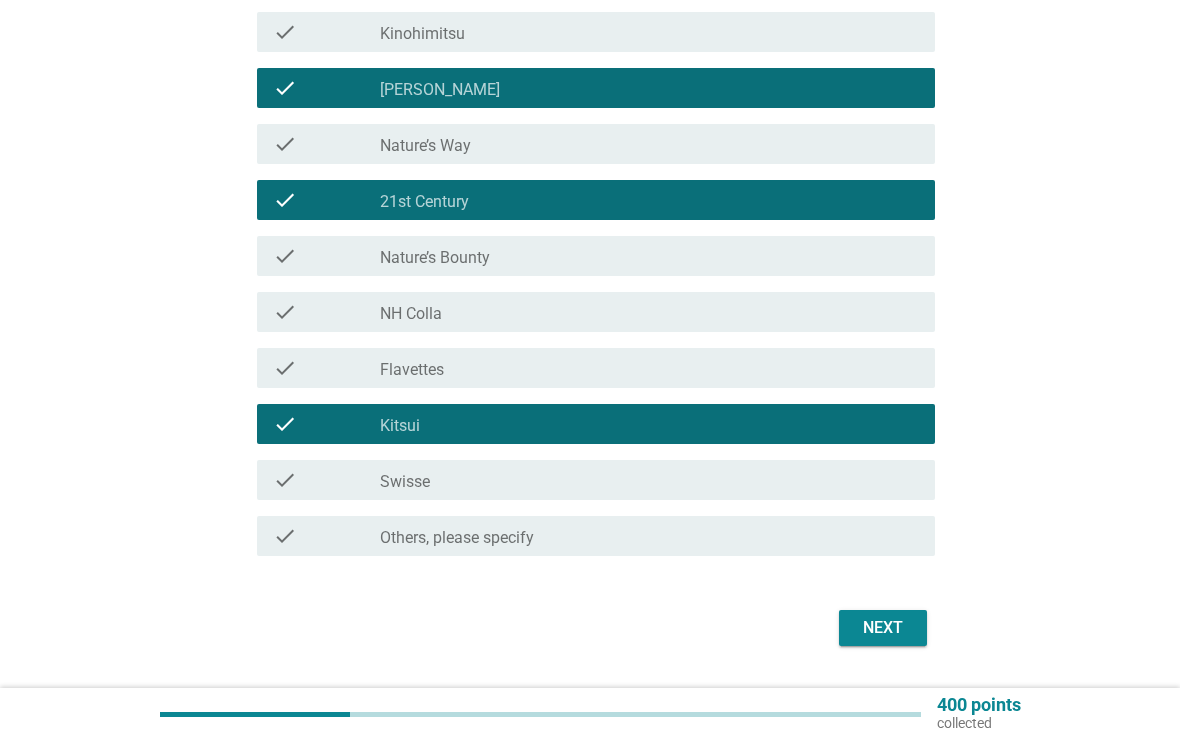 click on "check     check_box Others, please specify" at bounding box center [590, 536] 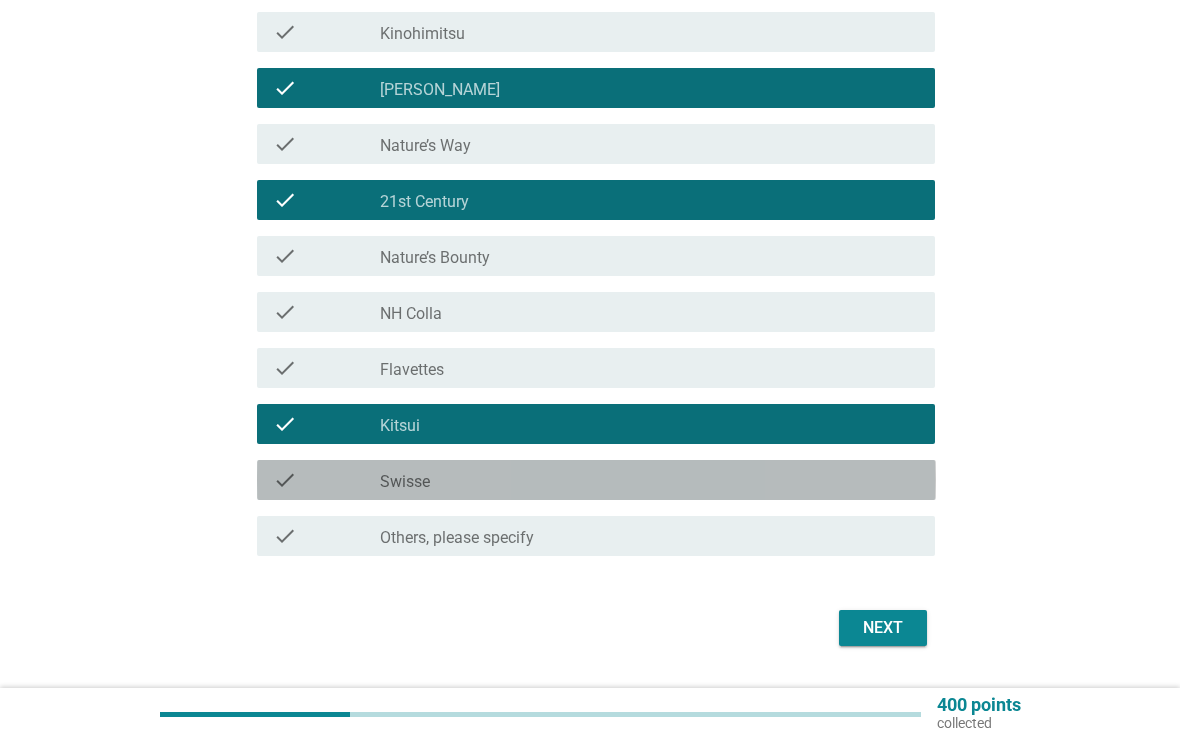 click on "check_box_outline_blank Swisse" at bounding box center [649, 480] 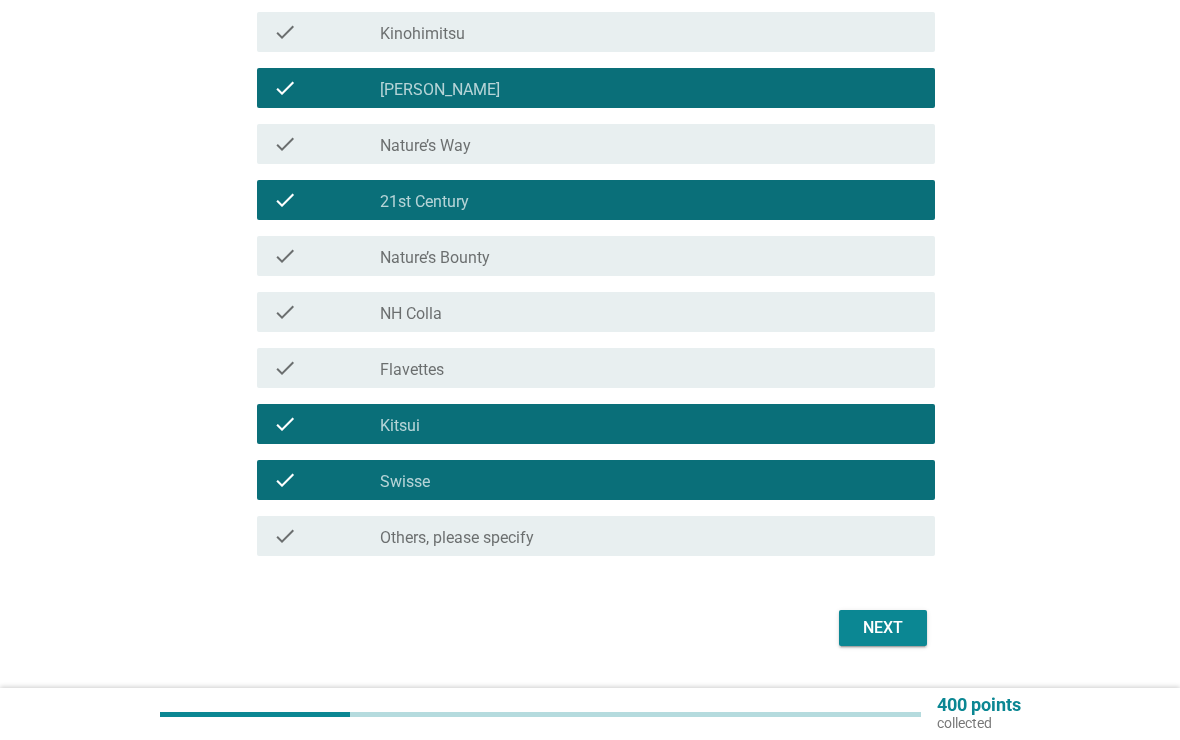 click on "Which brand(s) of beauty-focused supplements are you currently consuming?     info   Choose as many as you like   check     check_box_outline_blank BRAND’S   check     check_box_outline_blank Goli   check     check_box_outline_blank InnerShine   check     check_box_outline_blank Blackmores   check     check_box_outline_blank Kinohimitsu   check     check_box_outline_blank [PERSON_NAME]   check     check_box_outline_blank Nature’s Way   check     check_box_outline_blank 21st Century   check     check_box_outline_blank Nature’s Bounty   check     check_box_outline_blank NH Colla    check     check_box_outline_blank Flavettes   check     check_box_outline_blank Kitsui   check     check_box_outline_blank Swisse   check     check_box Others, please specify       Next" at bounding box center [590, 143] 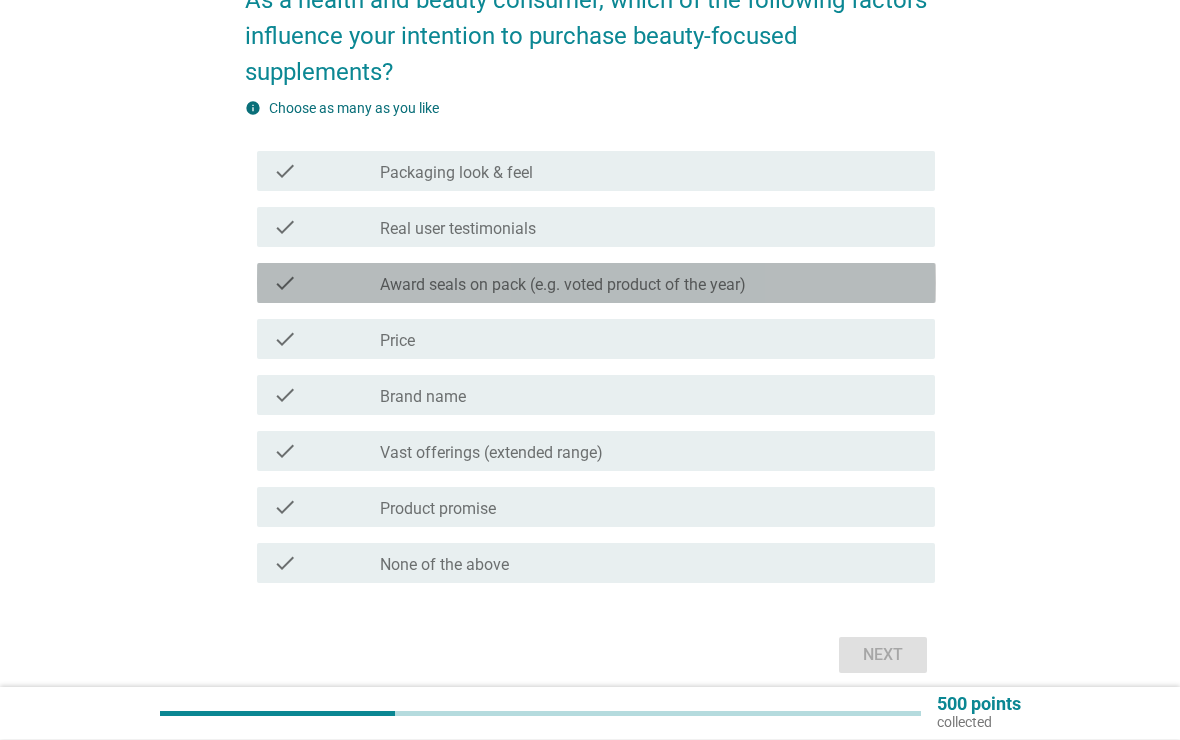 scroll, scrollTop: 131, scrollLeft: 0, axis: vertical 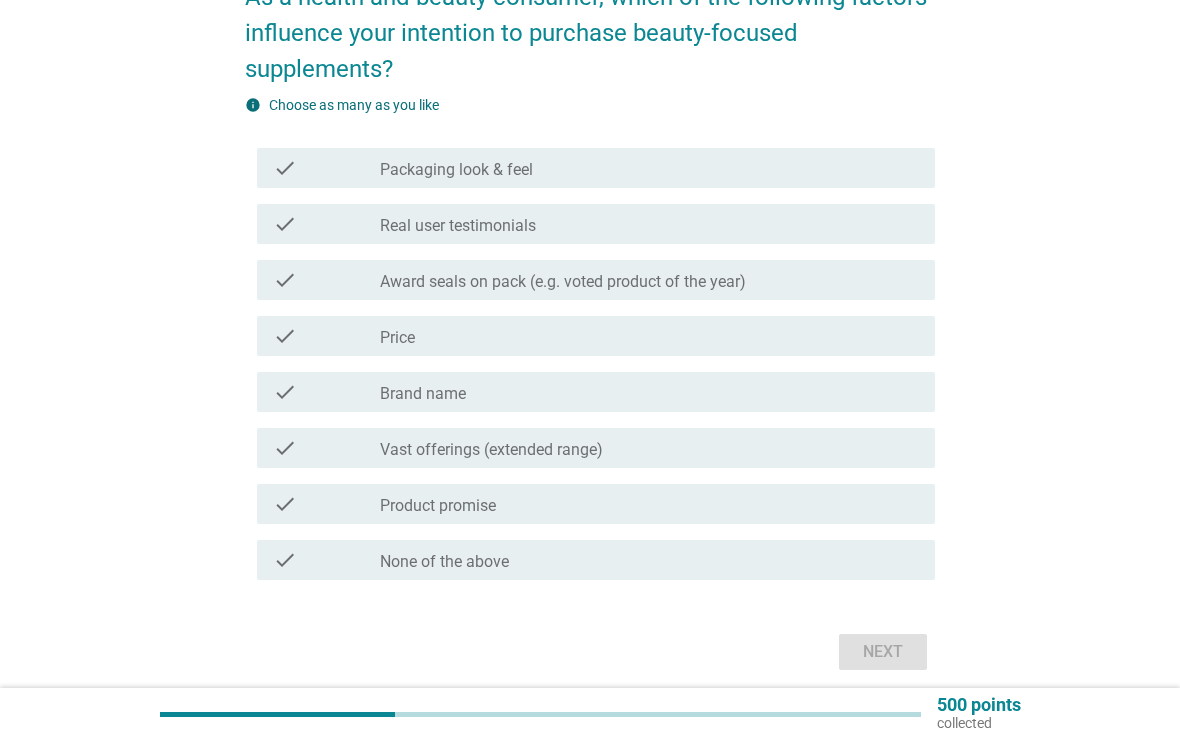 click on "check" at bounding box center (327, 336) 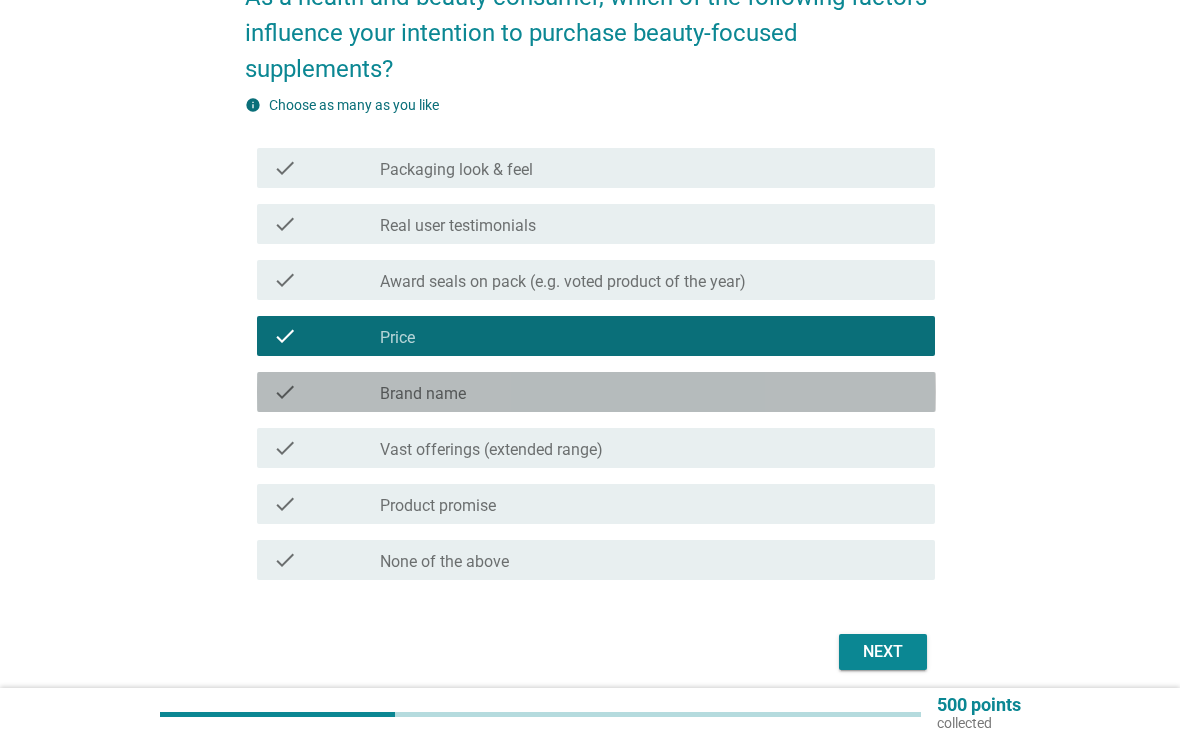 click on "check" at bounding box center [327, 392] 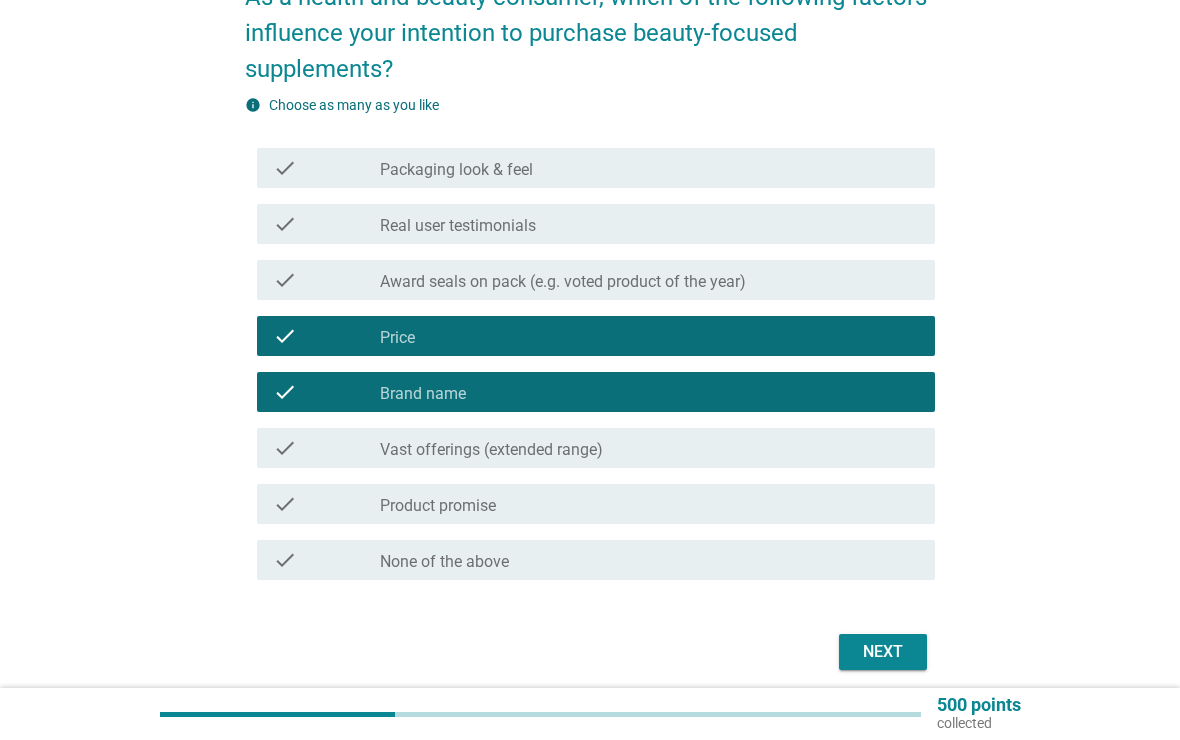 click on "check" at bounding box center [327, 392] 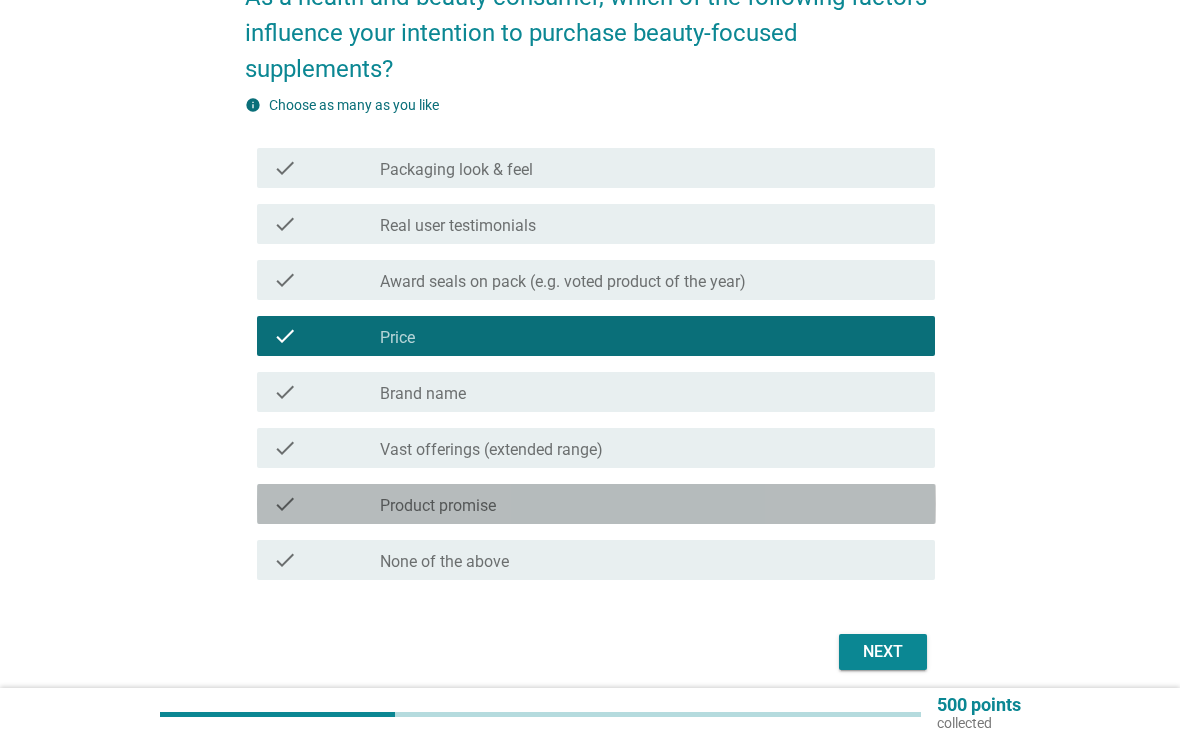 click on "check" at bounding box center (327, 504) 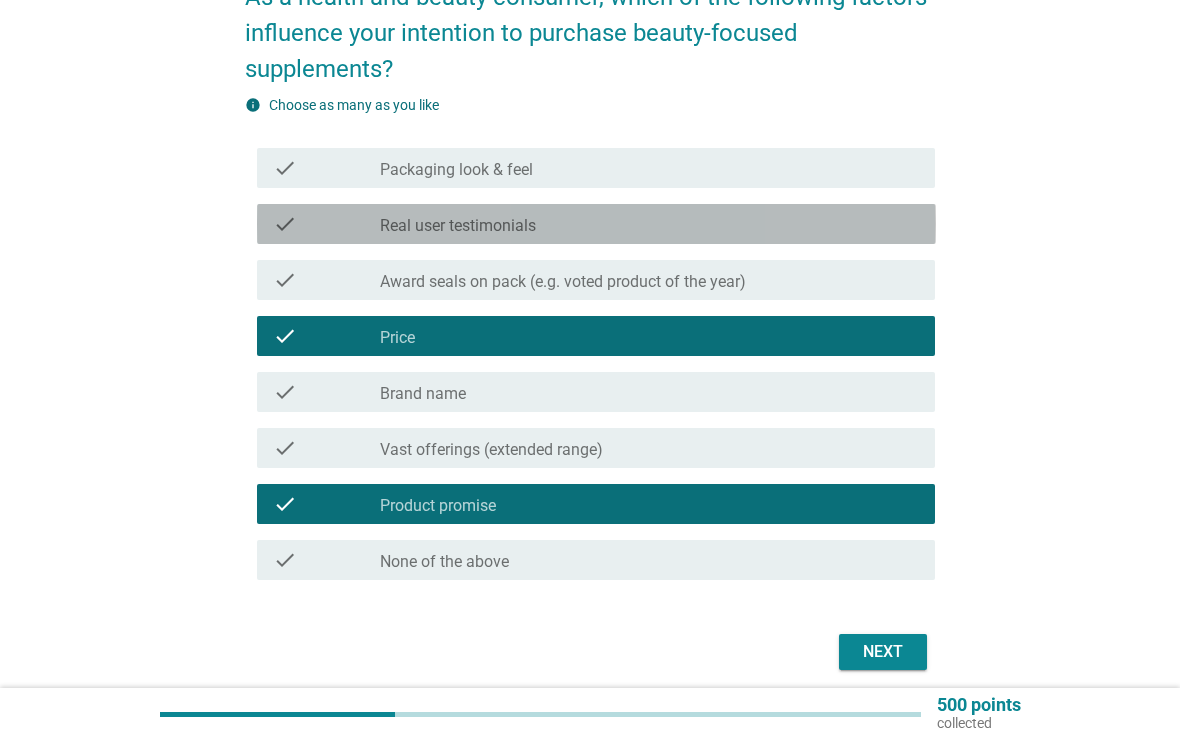 click on "check     check_box_outline_blank Real user testimonials" at bounding box center [596, 224] 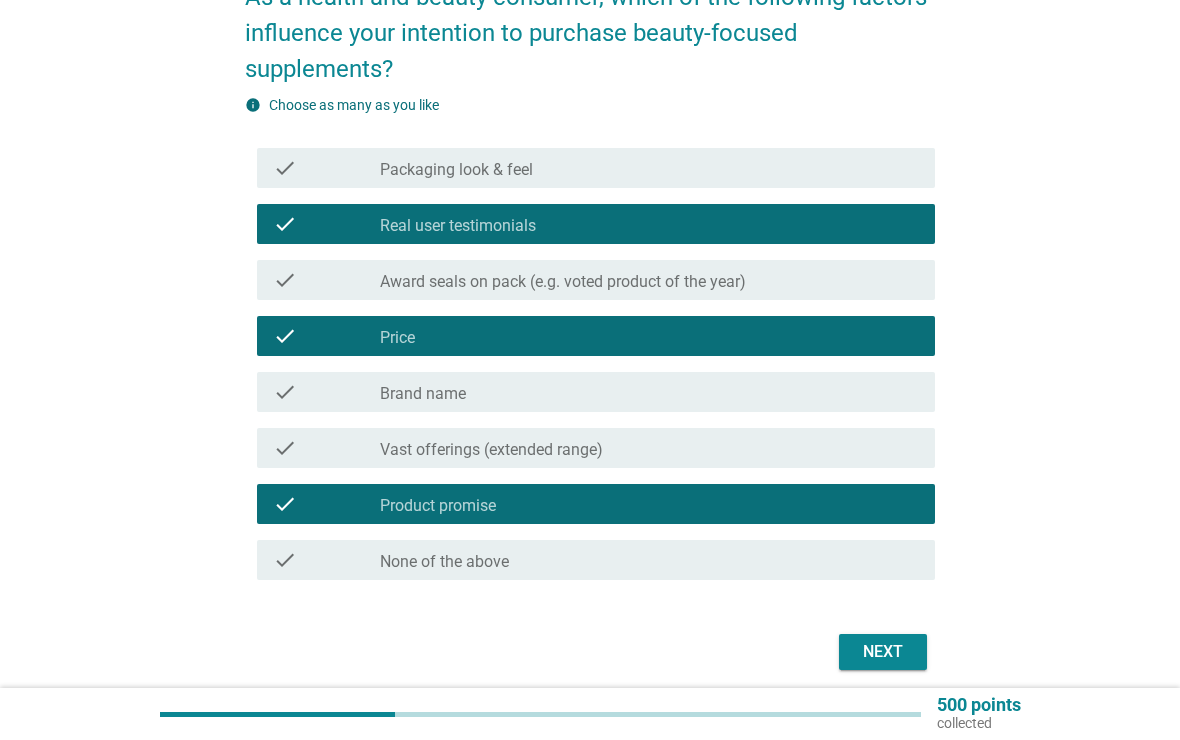 click on "Next" at bounding box center [883, 652] 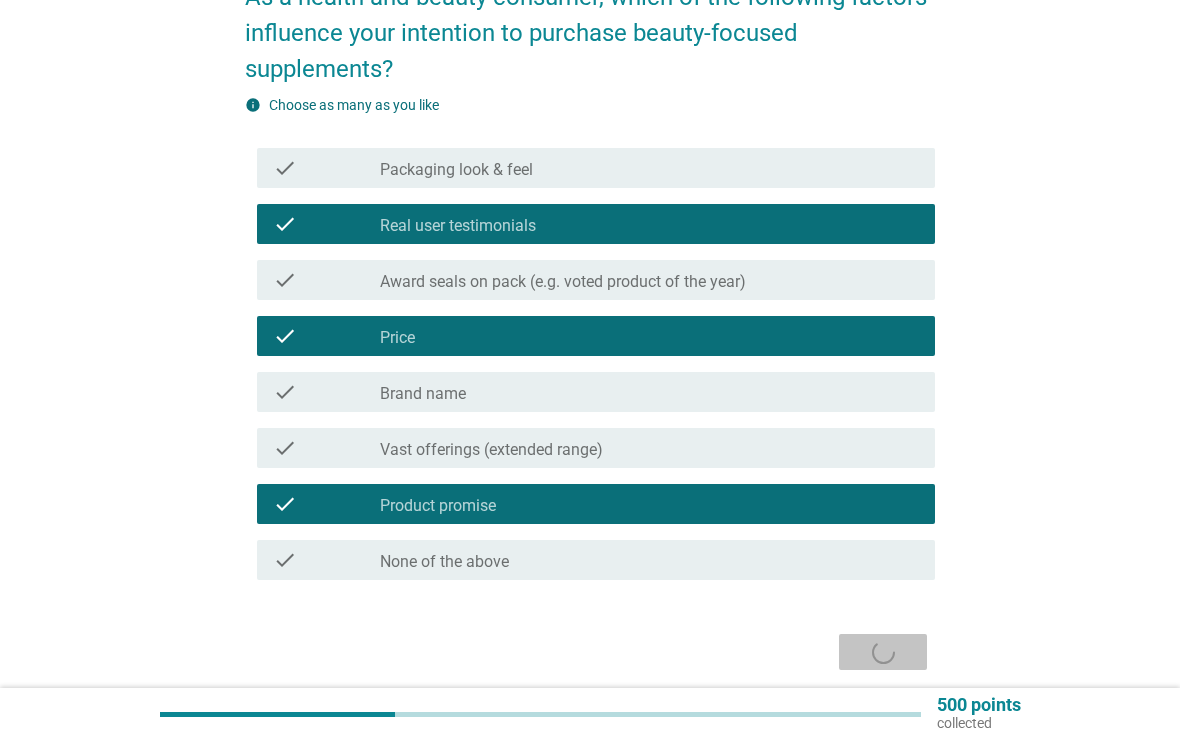 scroll, scrollTop: 0, scrollLeft: 0, axis: both 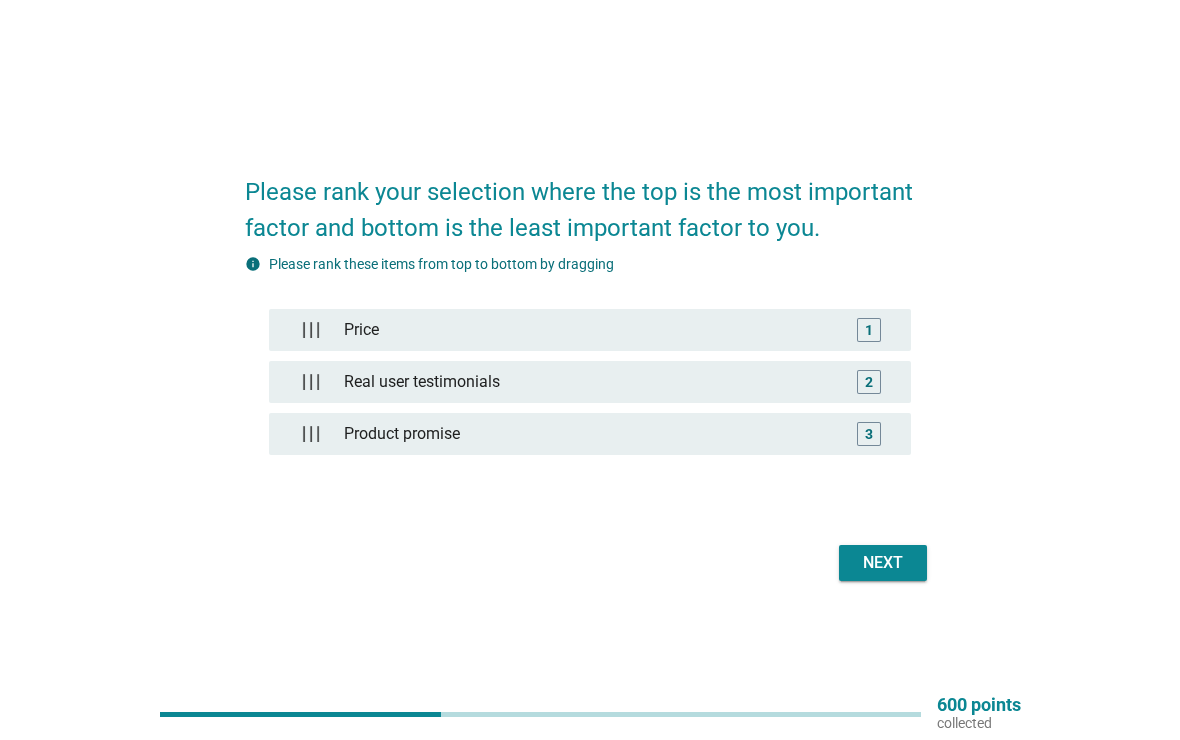 click on "3" at bounding box center (869, 434) 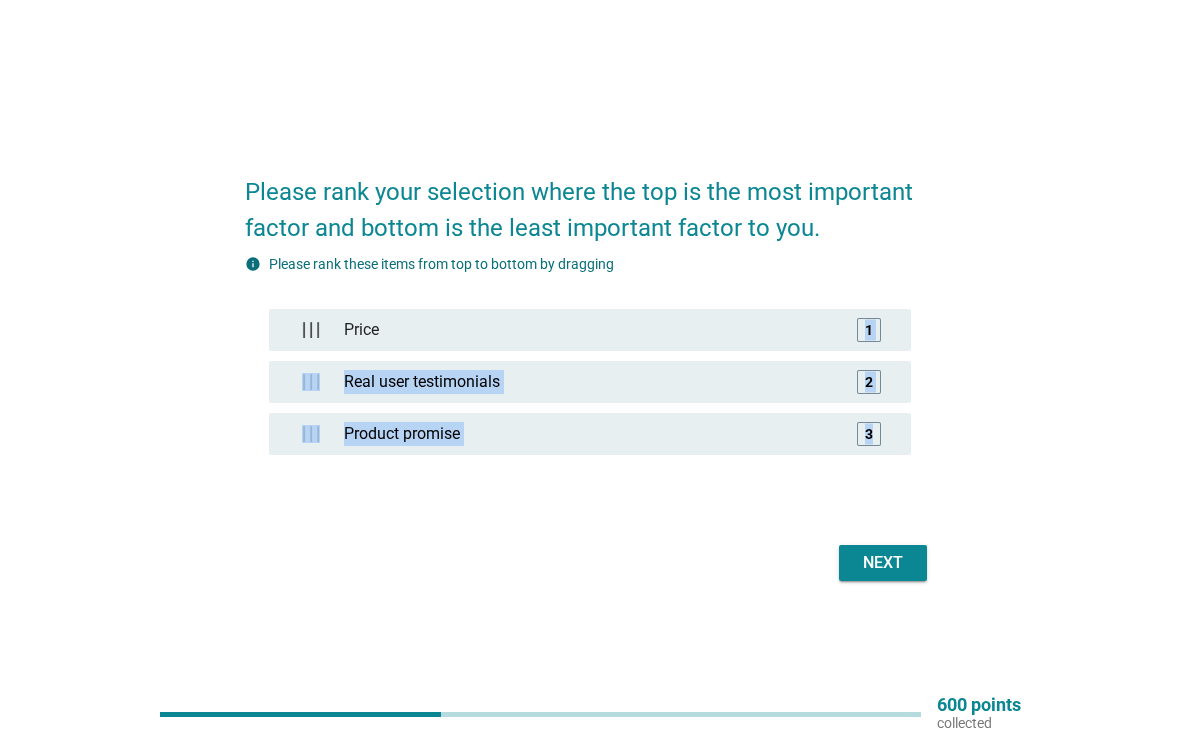 click on "Please rank your selection where the top is the most important factor and bottom is the least important factor to you.     info   Please rank these items from top to bottom by dragging     Price   1   Real user testimonials   2   Product promise   3   Next" at bounding box center [590, 370] 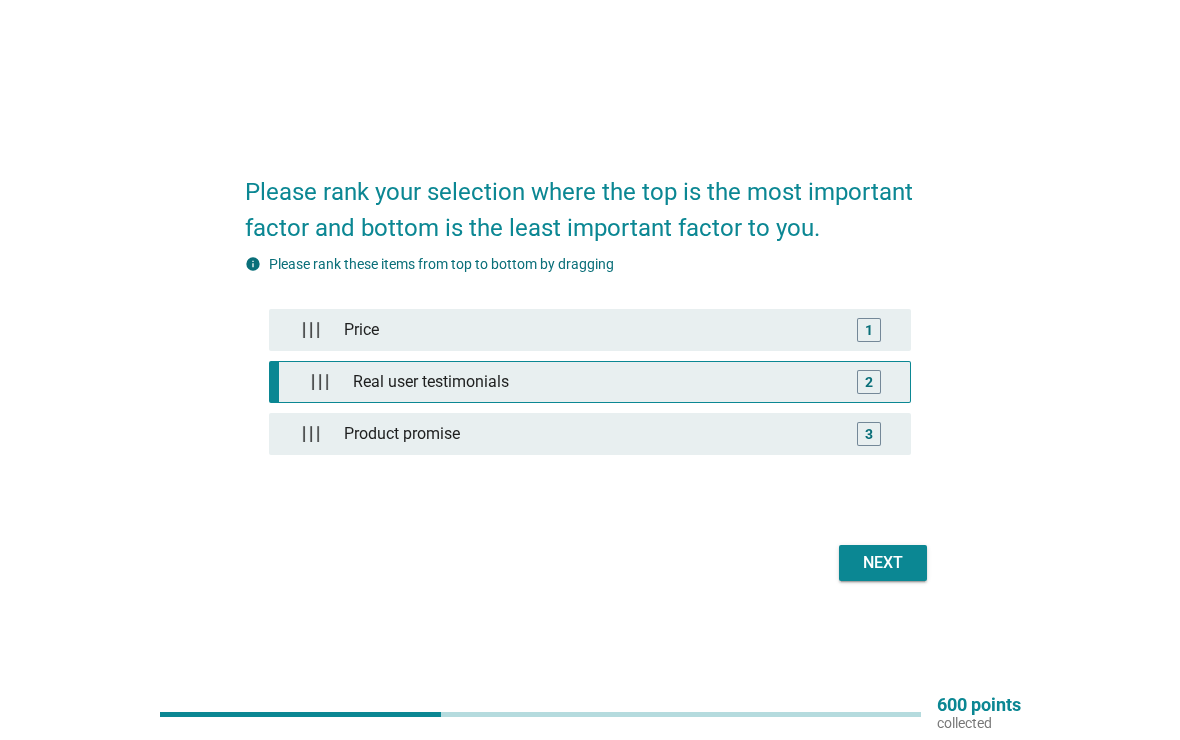type 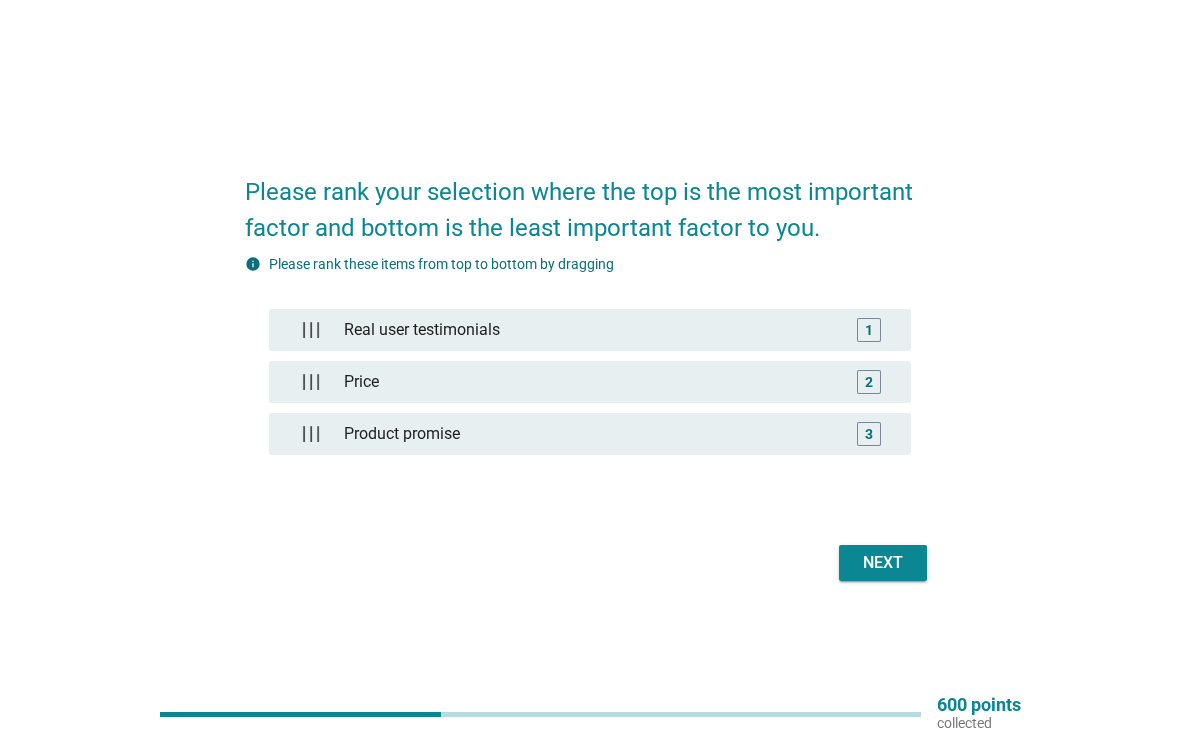 click on "Next" at bounding box center (590, 563) 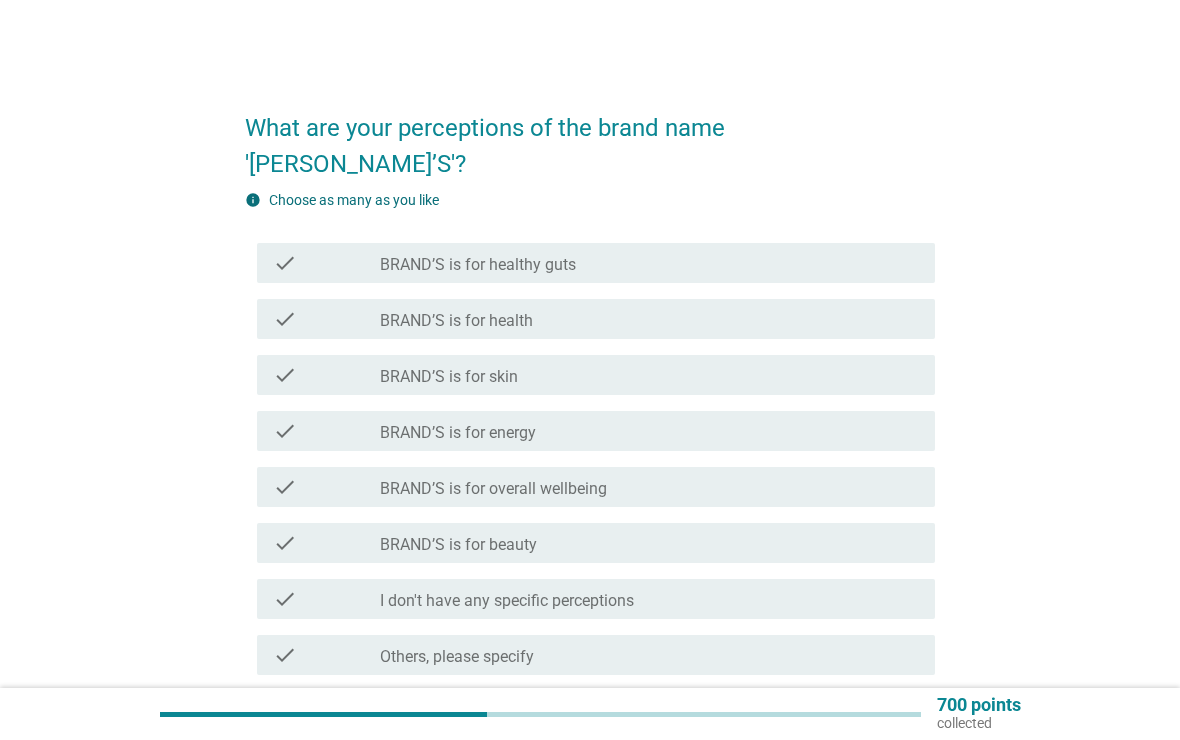 click on "check" at bounding box center (327, 263) 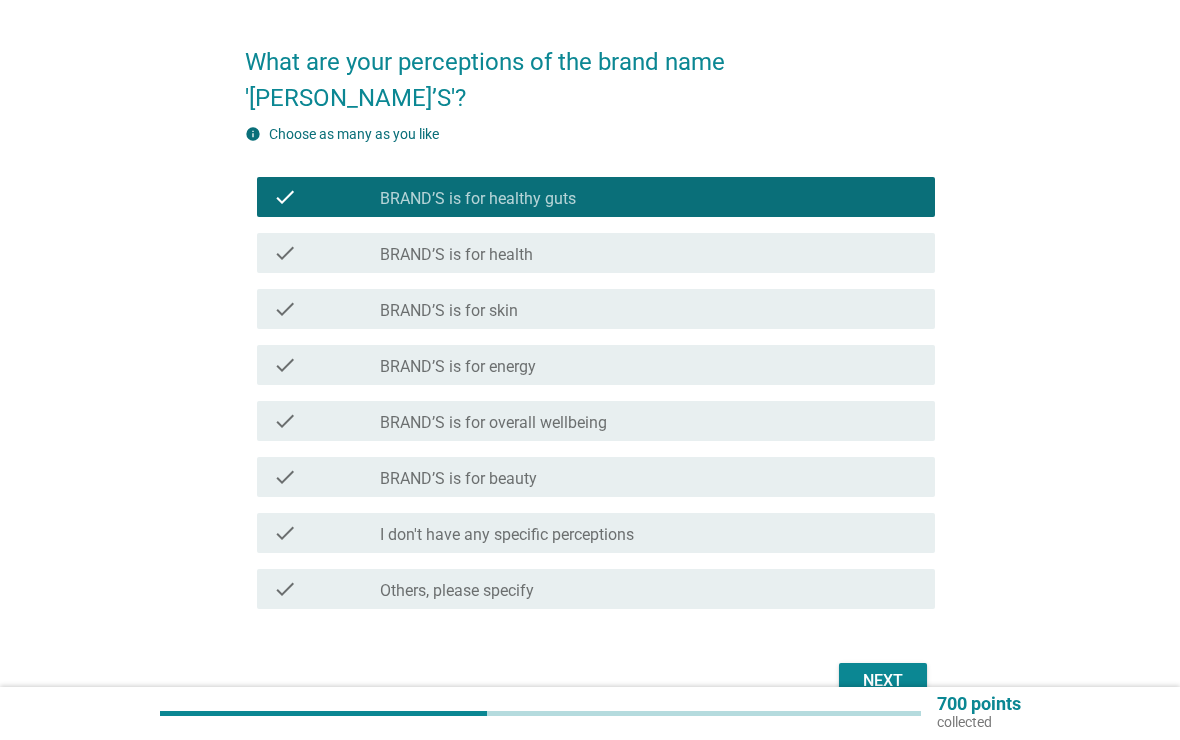 scroll, scrollTop: 66, scrollLeft: 0, axis: vertical 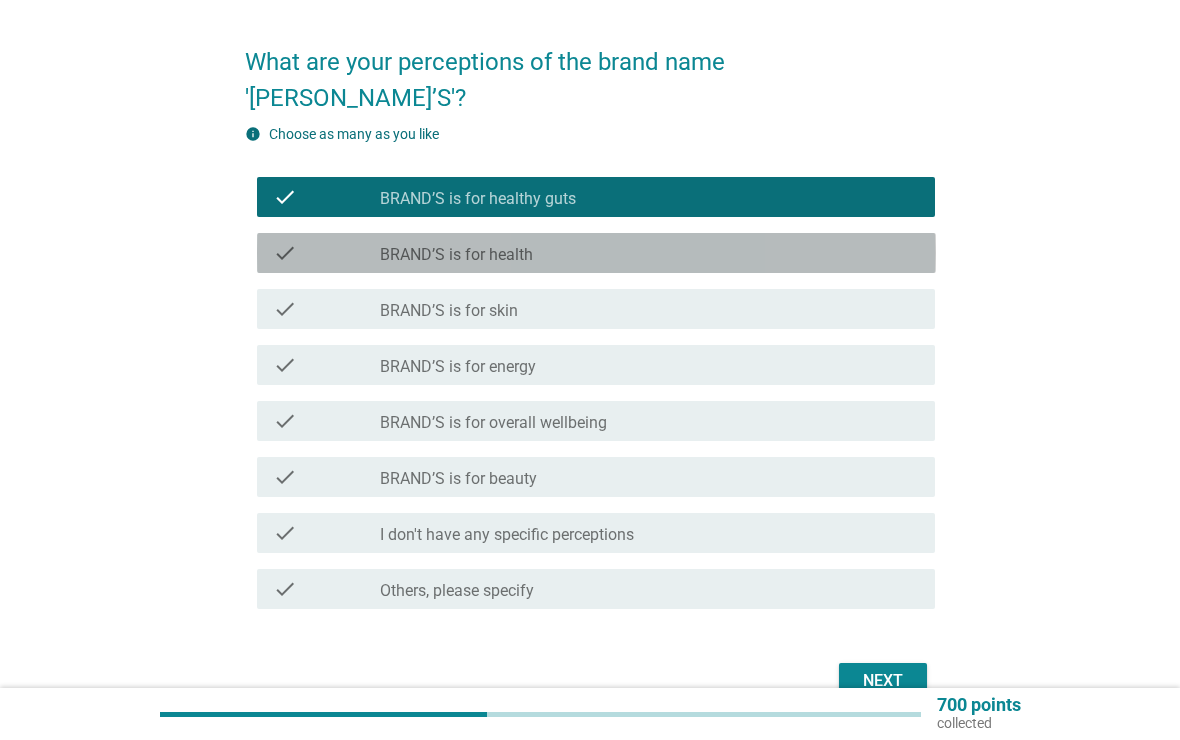 click on "check" at bounding box center [327, 253] 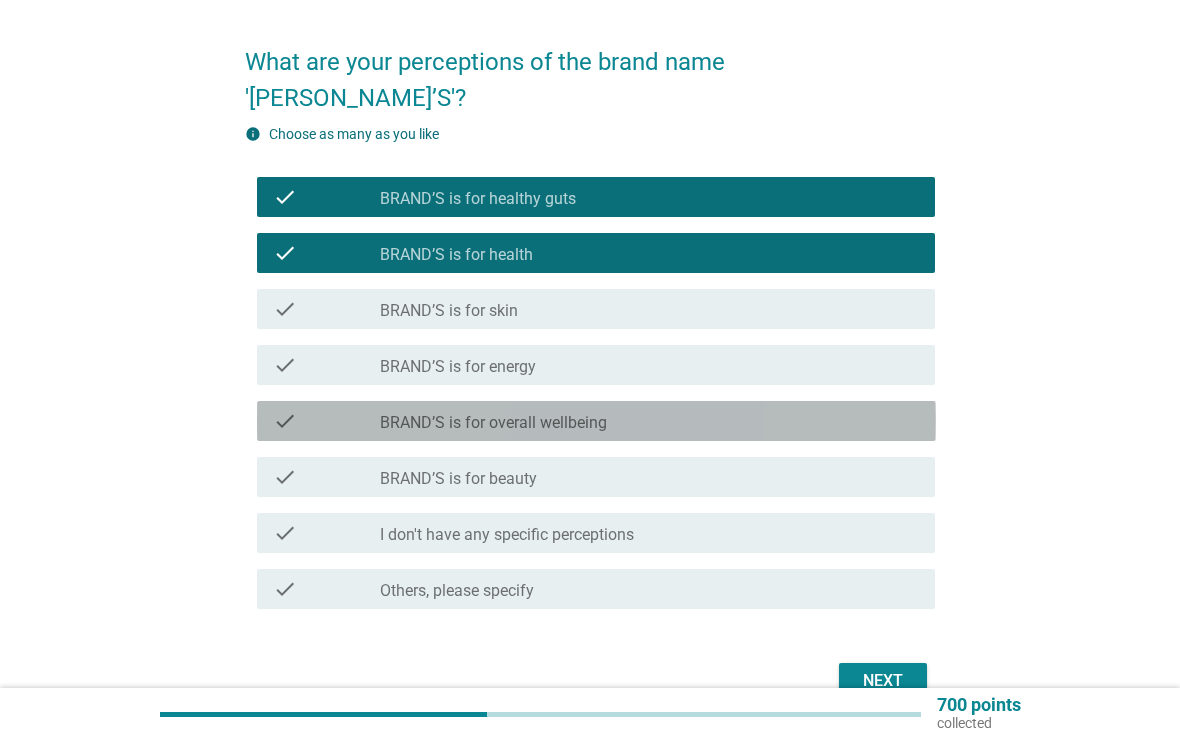 click on "check     check_box_outline_blank BRAND’S is for overall wellbeing" at bounding box center (596, 421) 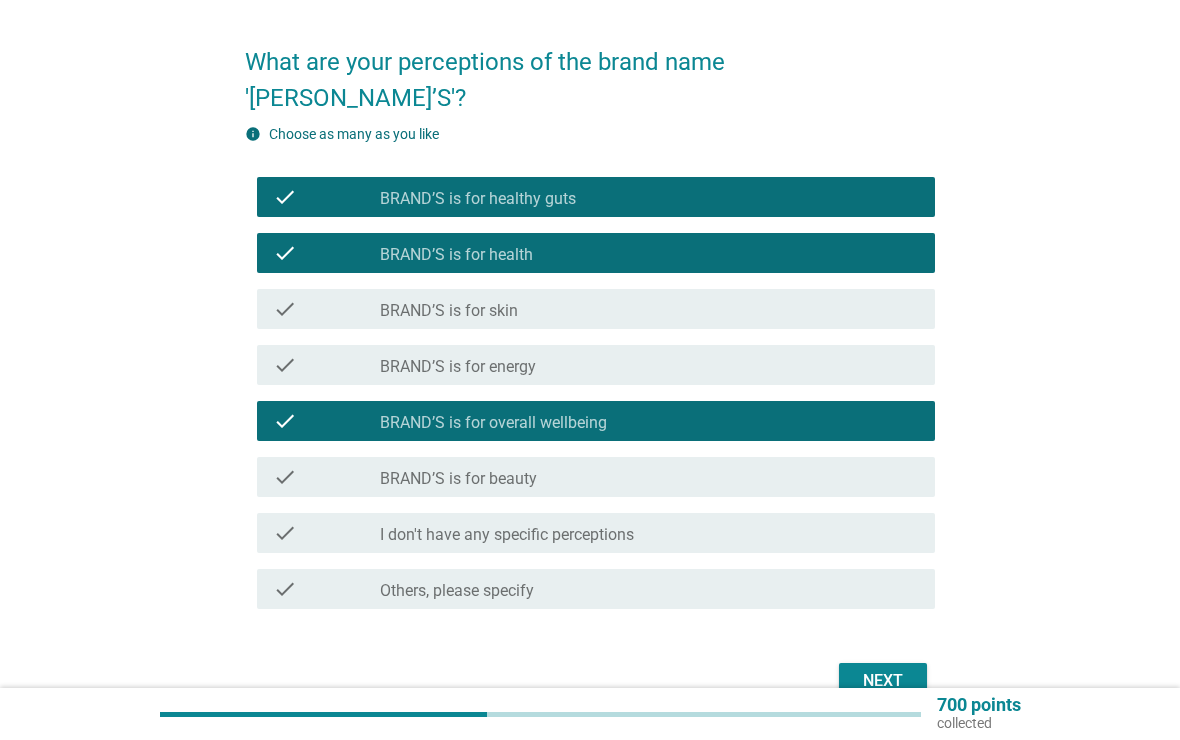 click on "check" at bounding box center [285, 477] 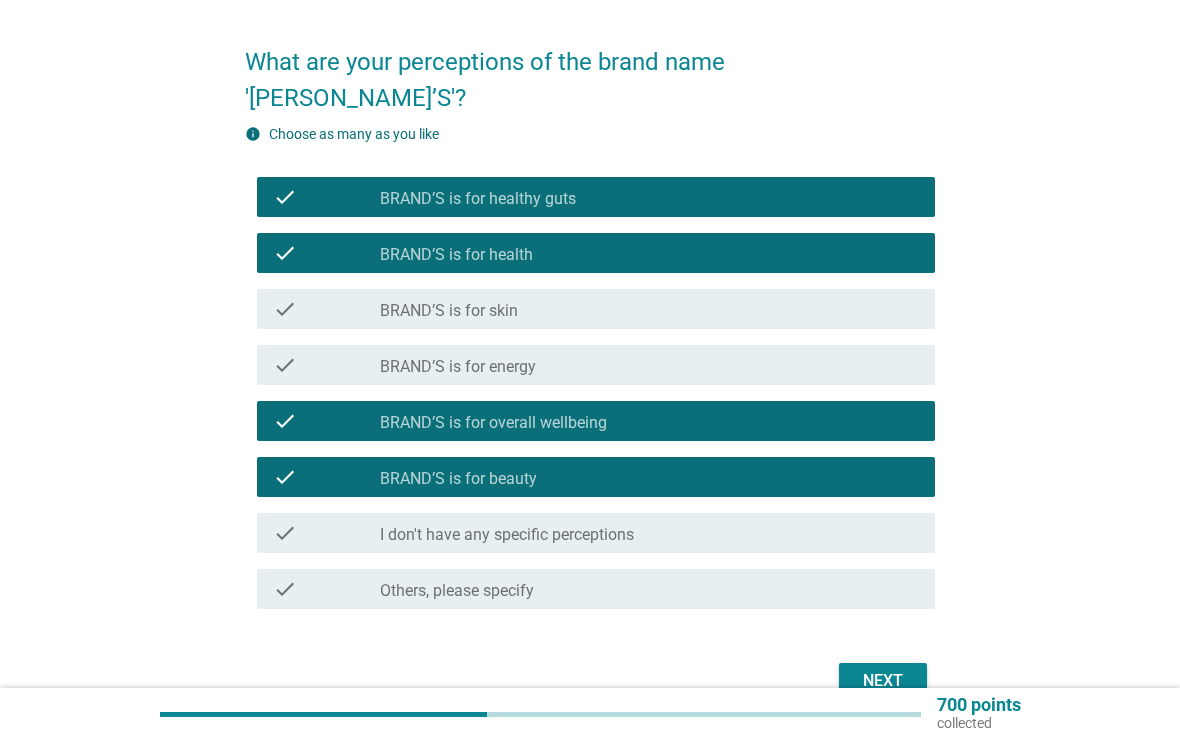 click on "check" at bounding box center (285, 477) 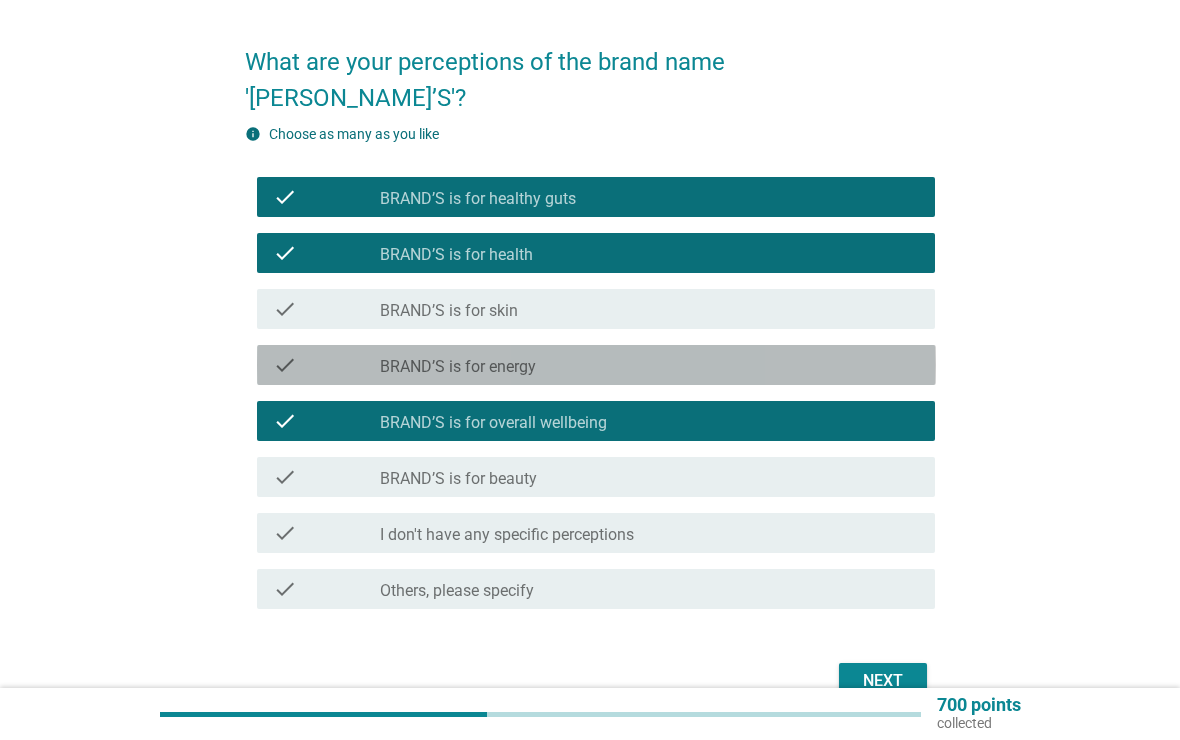 click on "check" at bounding box center [327, 365] 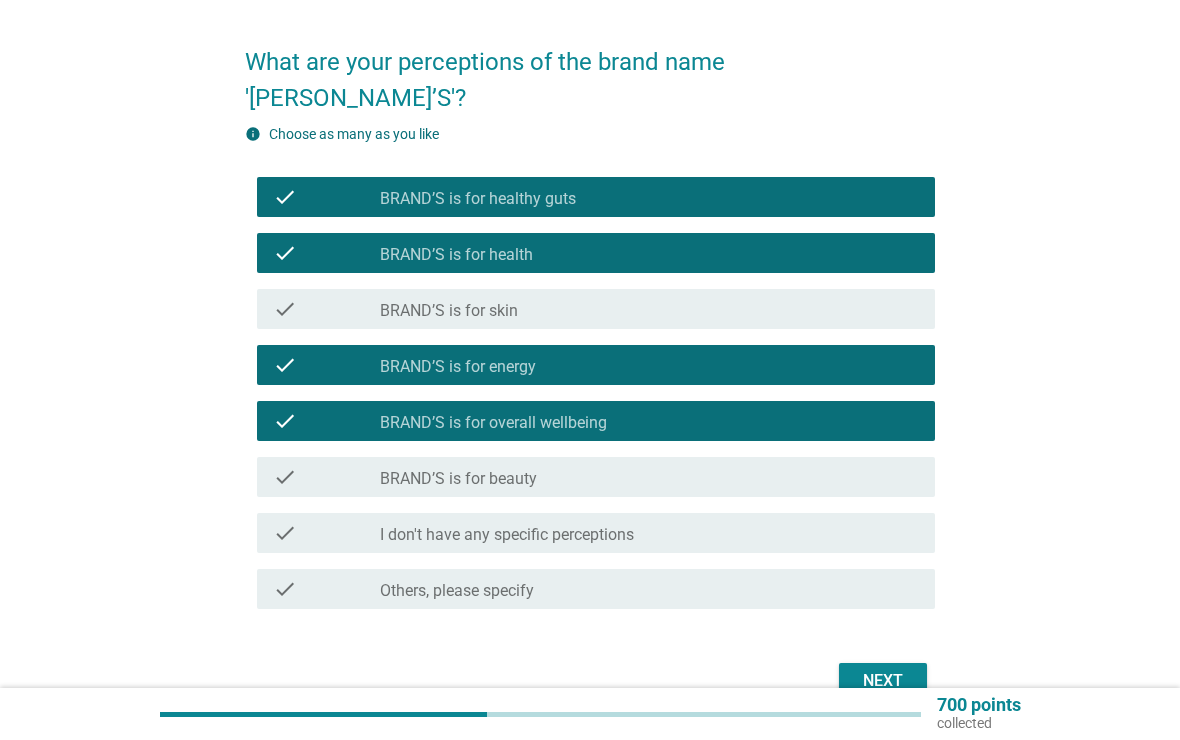 click on "check" at bounding box center (327, 365) 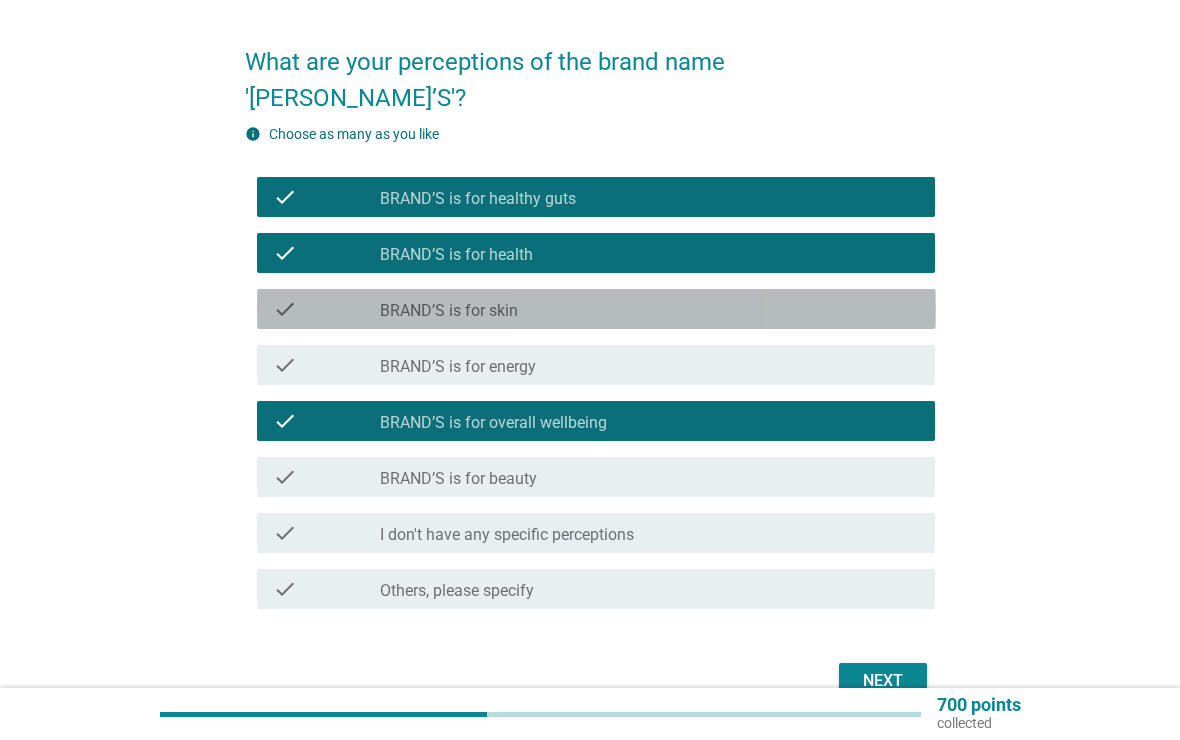 click on "check" at bounding box center [327, 309] 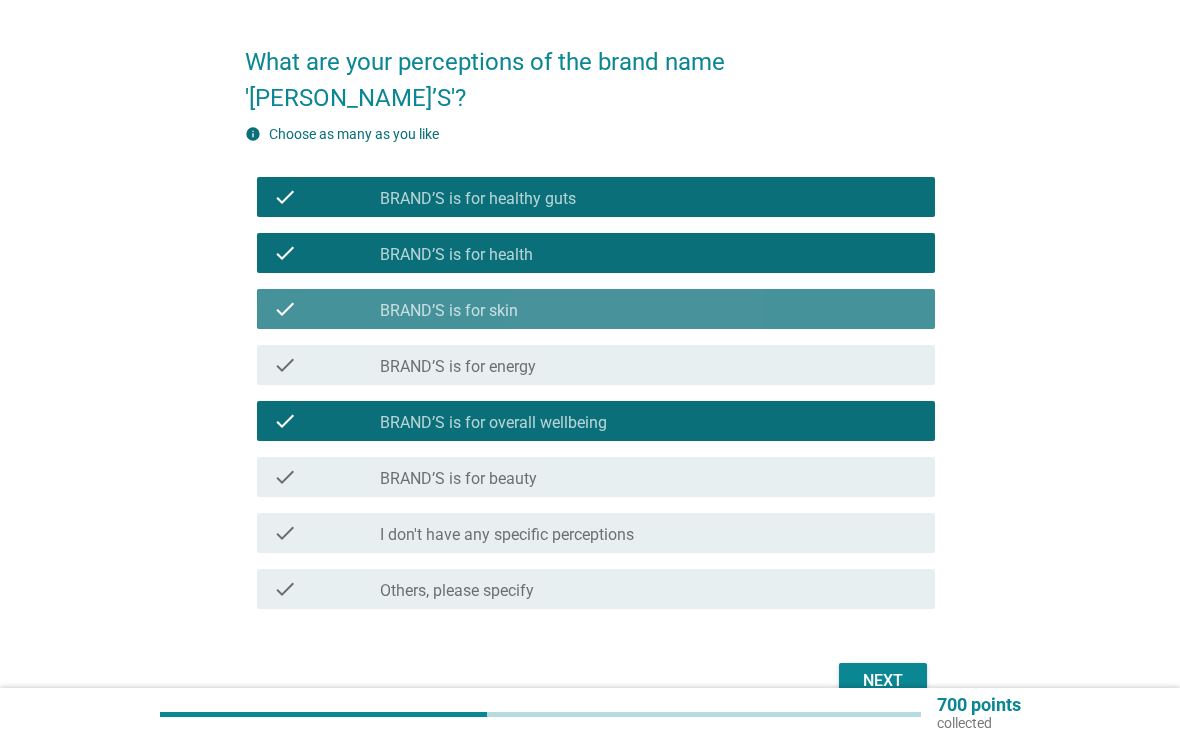 click on "check" at bounding box center [327, 309] 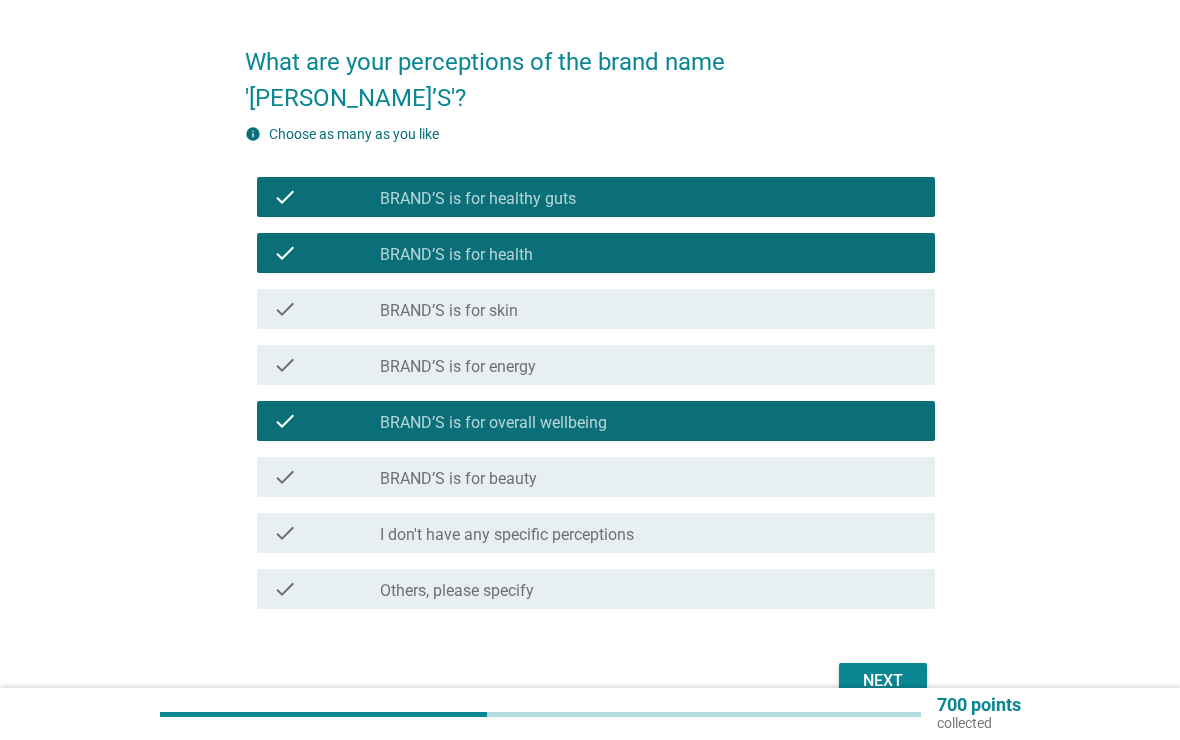 click on "check     check_box_outline_blank BRAND’S is for energy" at bounding box center [596, 365] 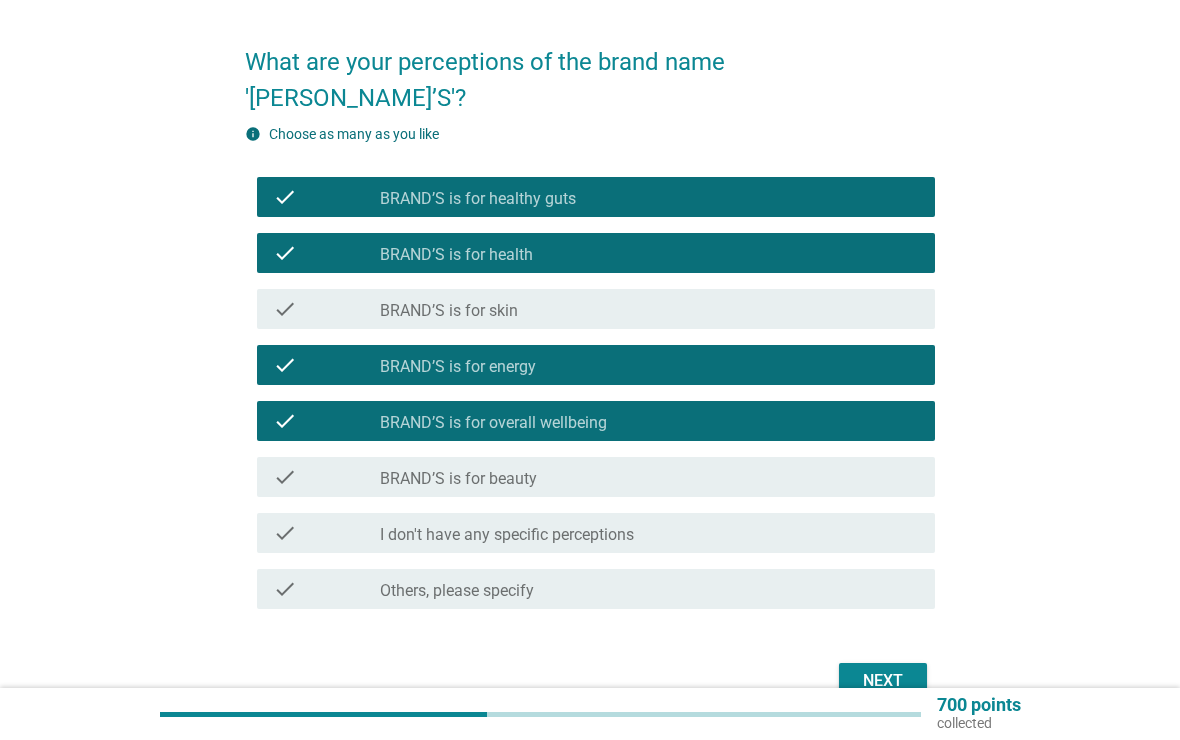 click on "Next" at bounding box center (883, 681) 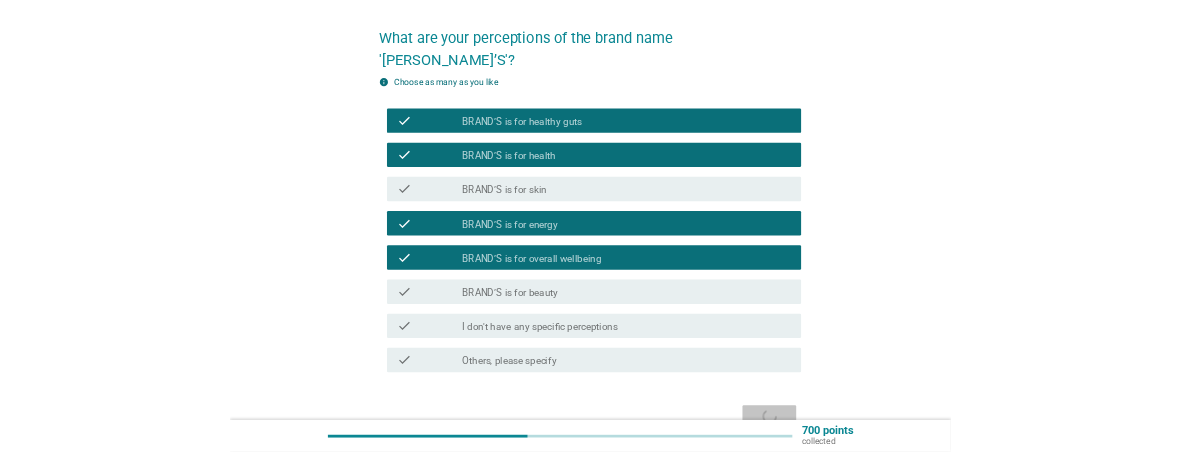 scroll, scrollTop: 0, scrollLeft: 0, axis: both 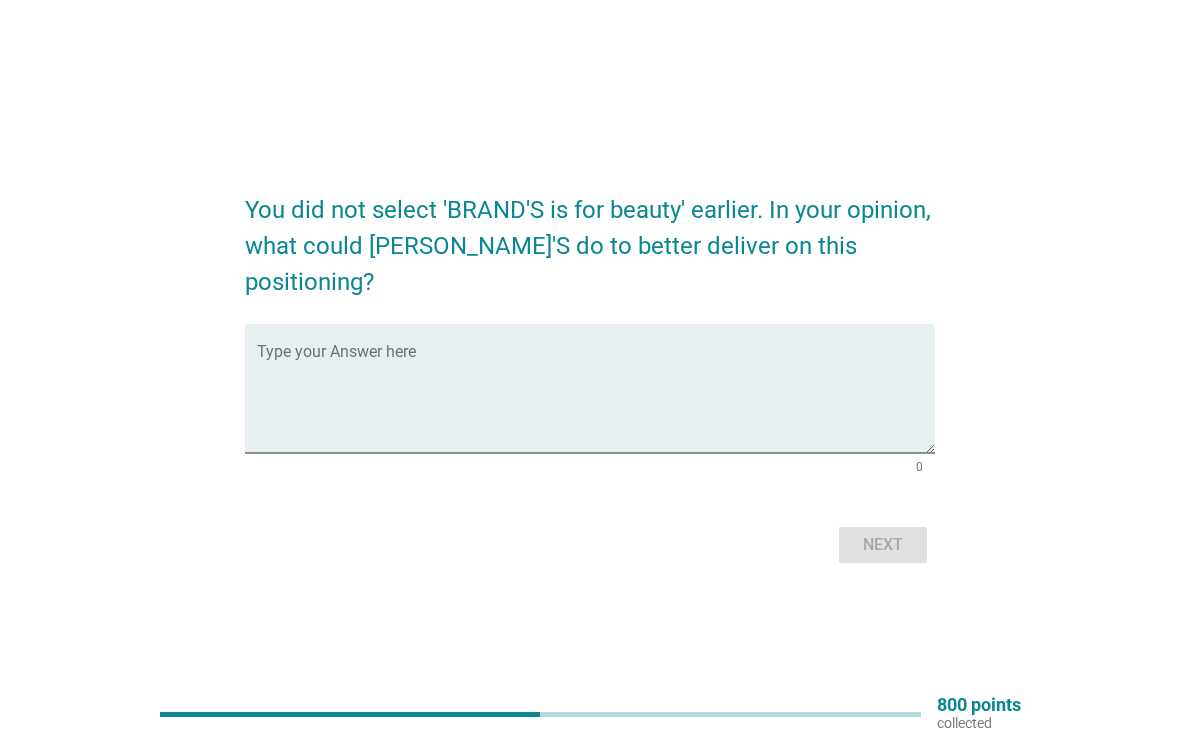 click at bounding box center (596, 400) 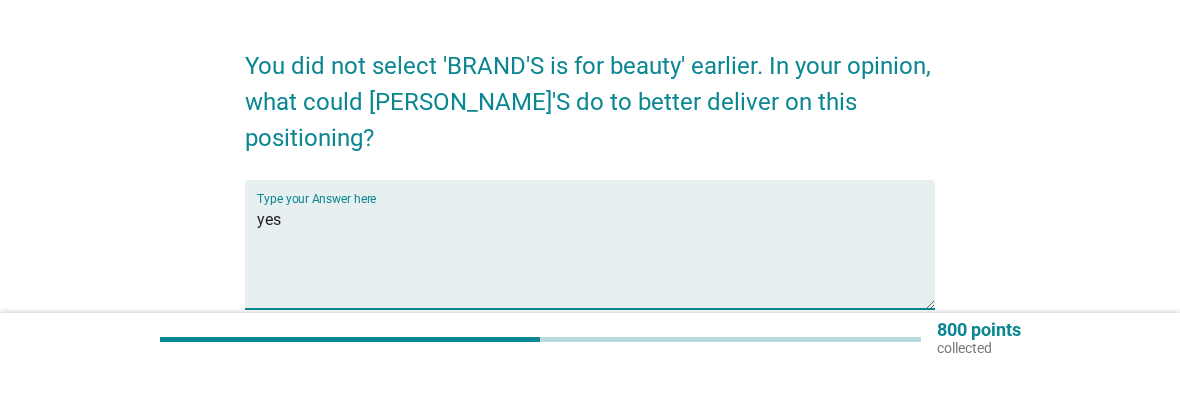 scroll, scrollTop: 0, scrollLeft: 0, axis: both 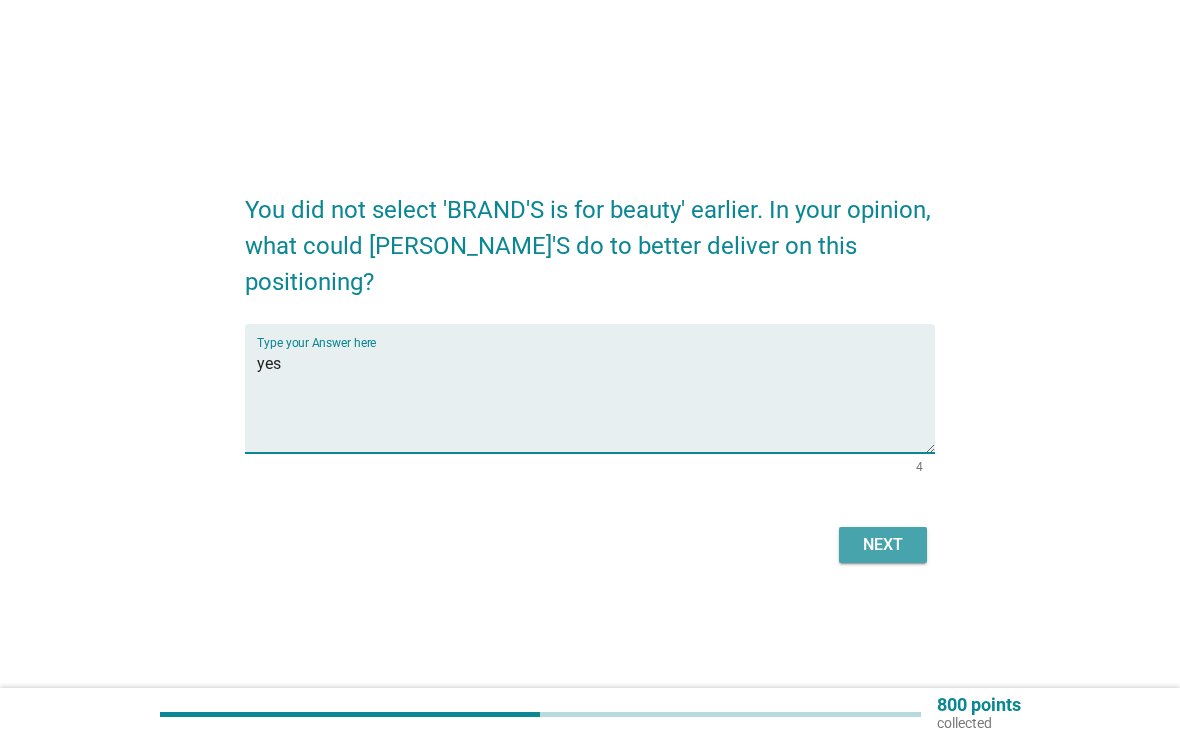 type on "yes" 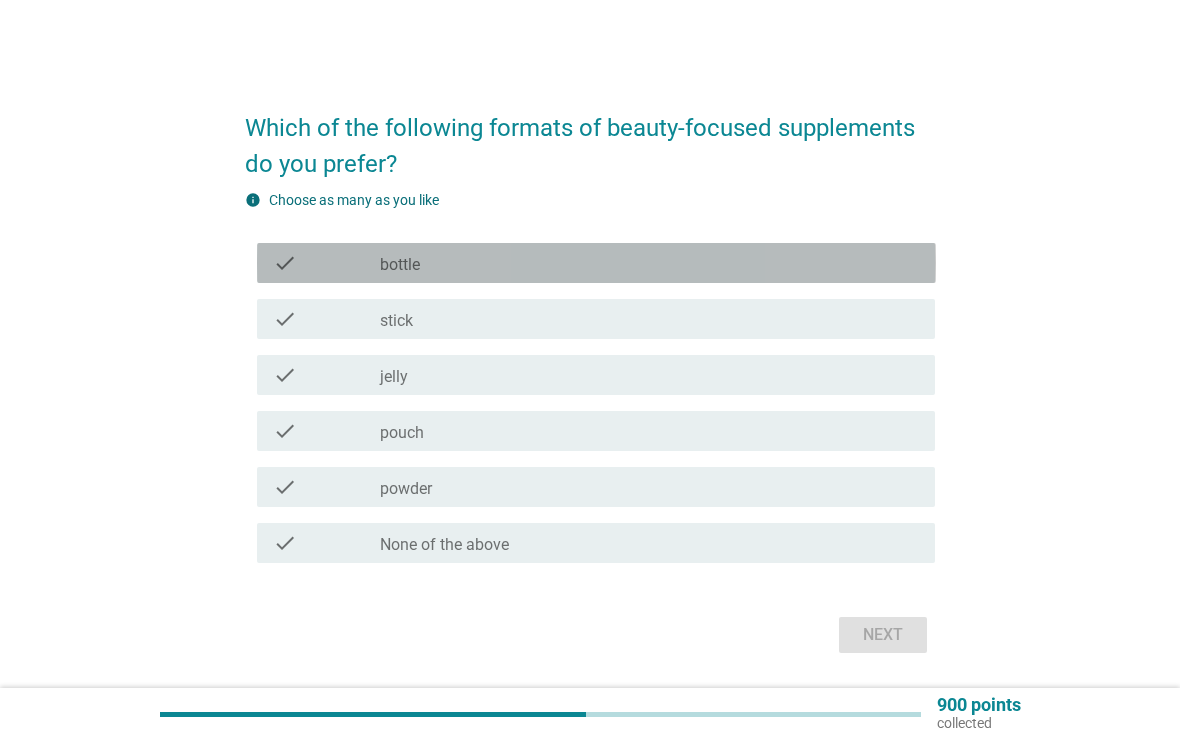 click on "check" at bounding box center [285, 263] 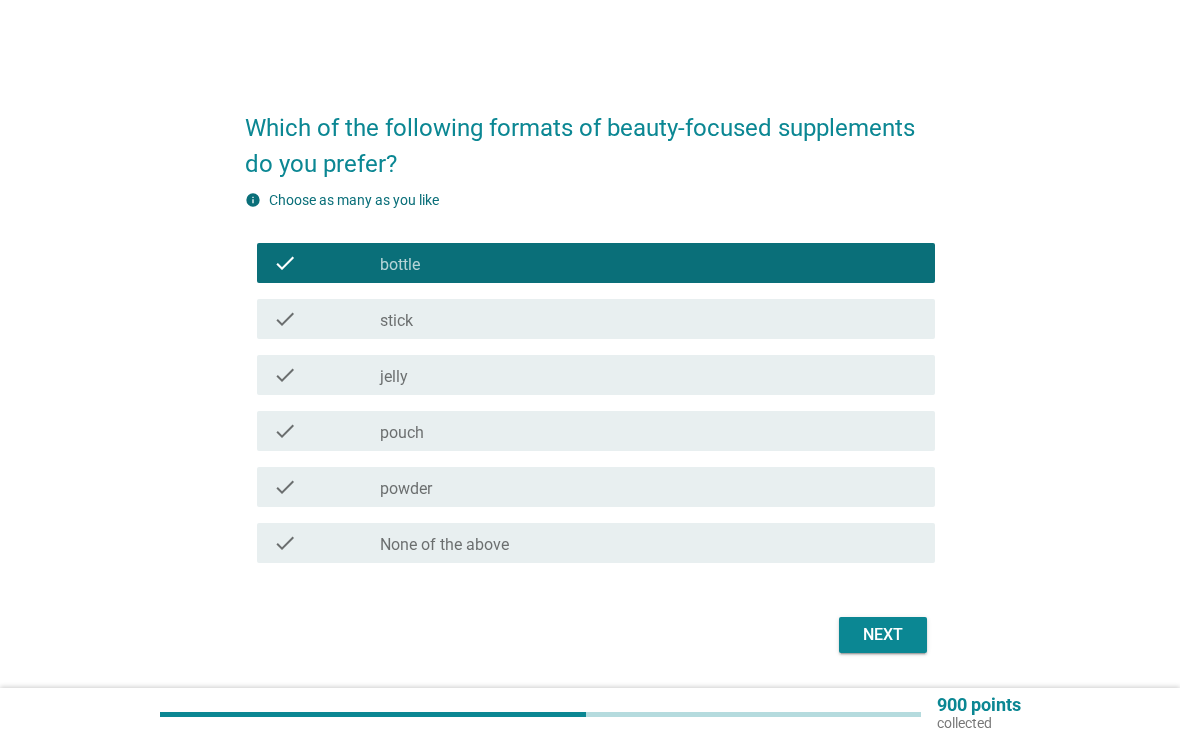 click on "check" at bounding box center (285, 263) 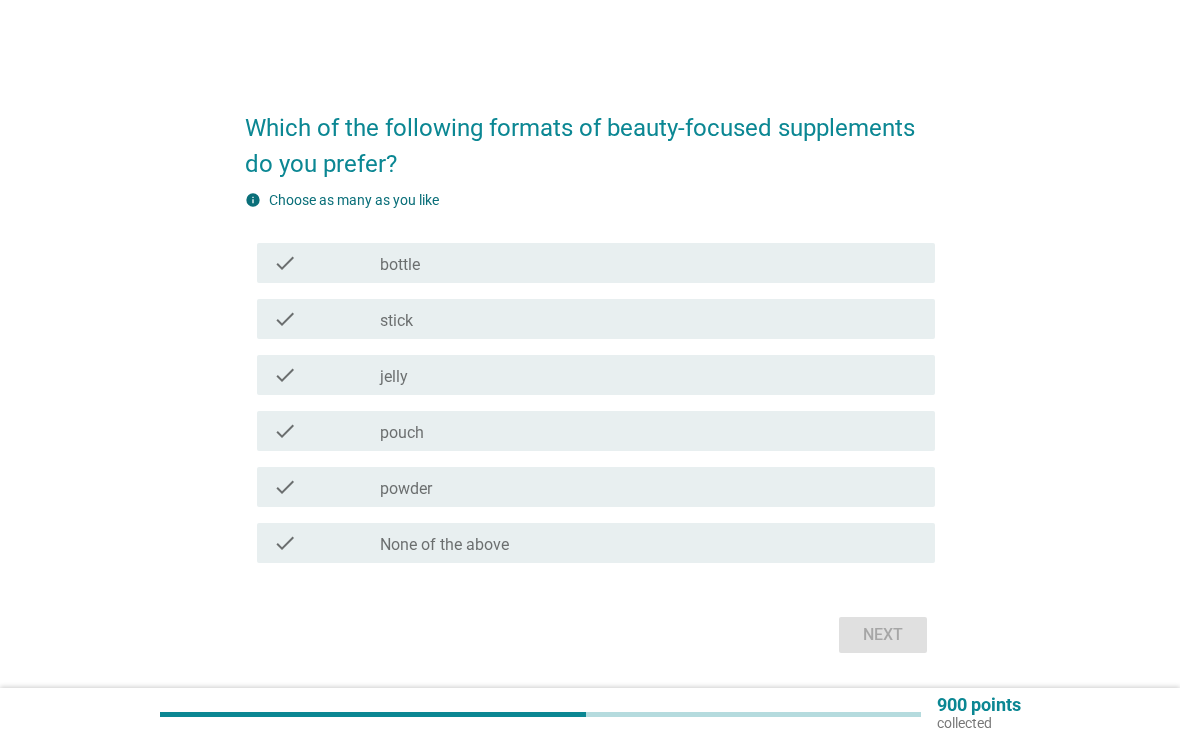 click on "check     check_box_outline_blank bottle" at bounding box center (596, 263) 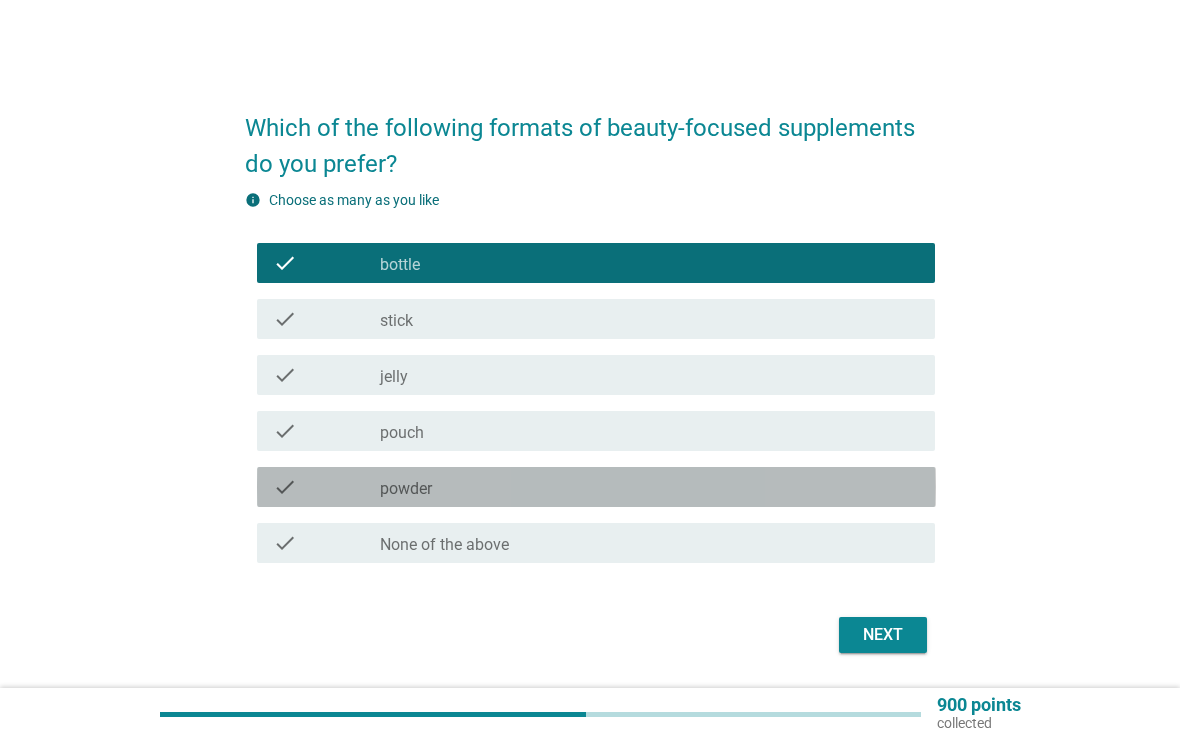 click on "check" at bounding box center (285, 487) 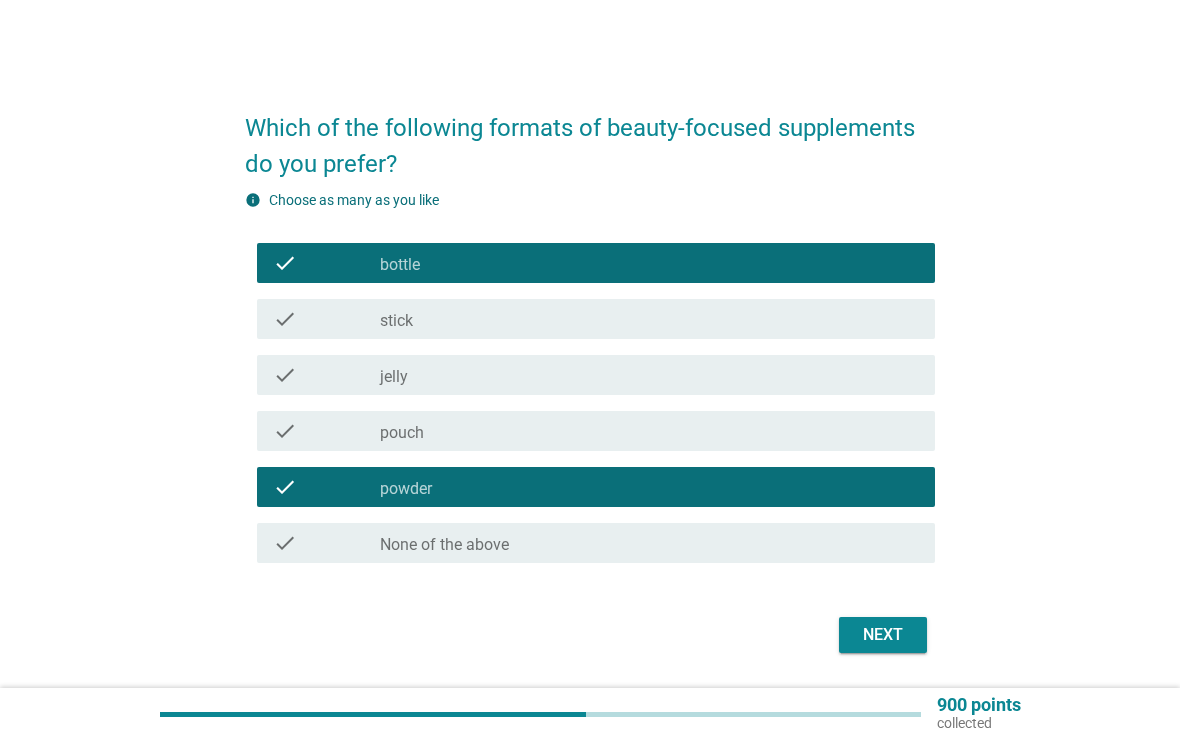 click on "Next" at bounding box center (883, 635) 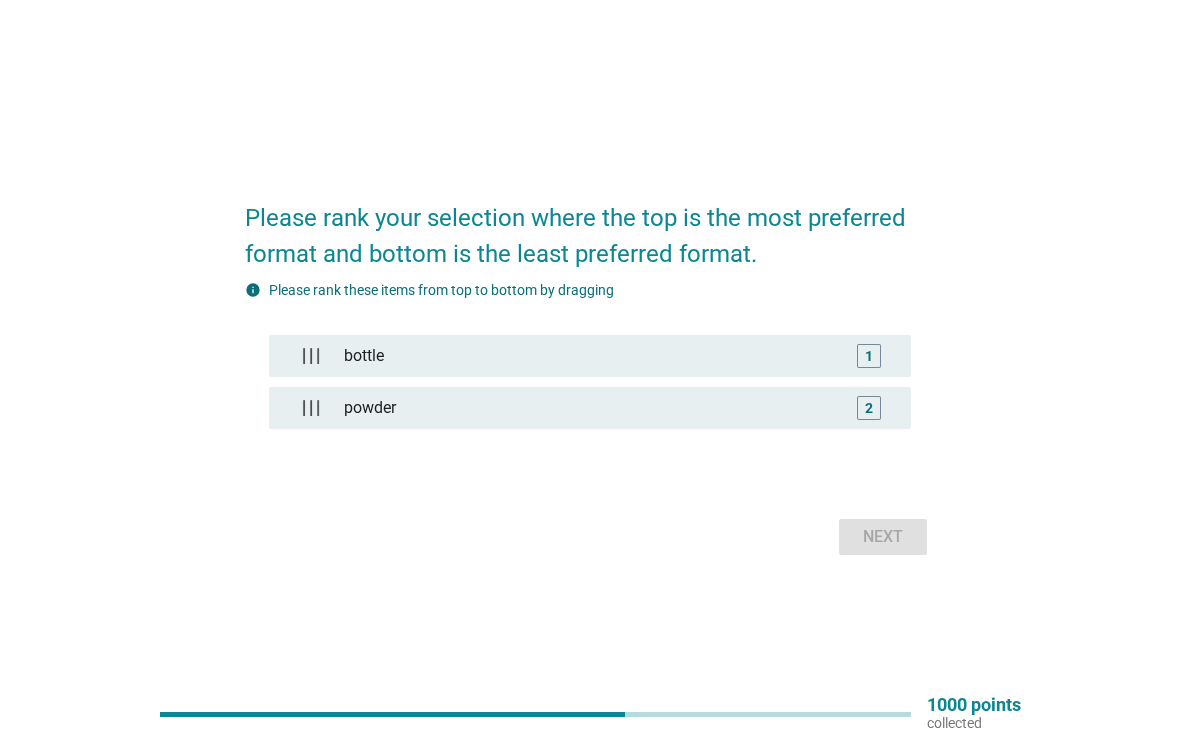 click on "Next" at bounding box center (590, 537) 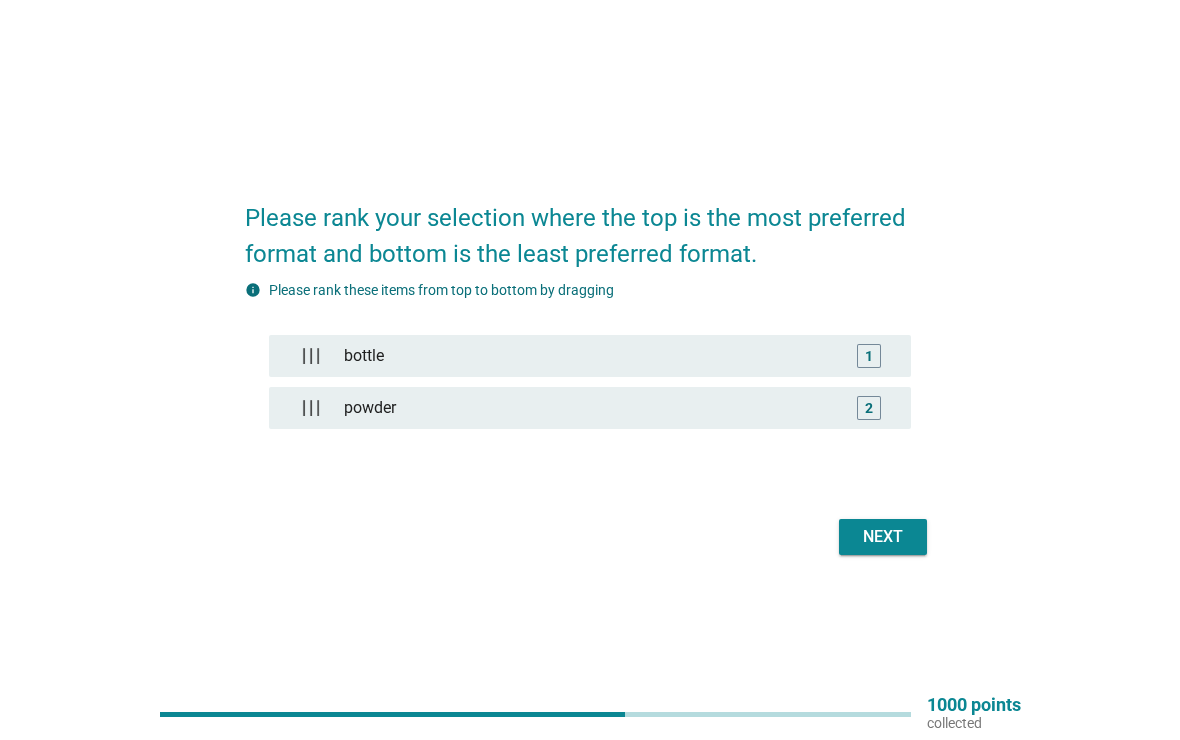 click at bounding box center (311, 408) 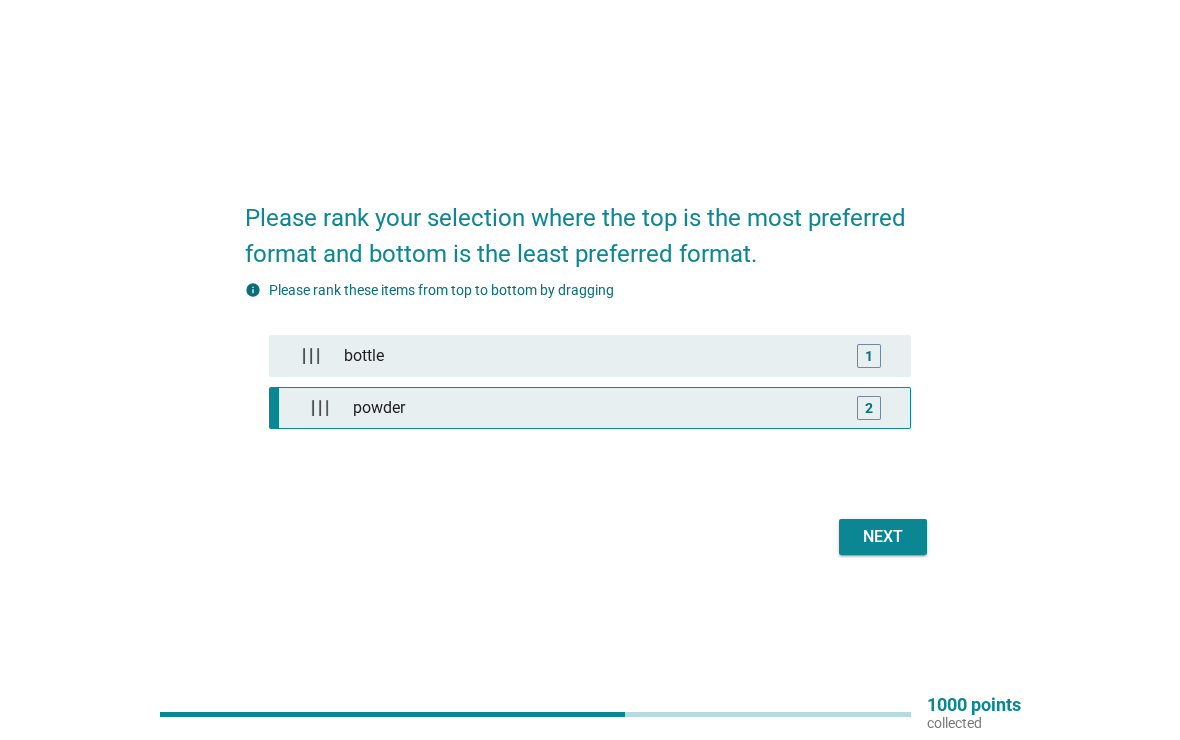 click at bounding box center [320, 408] 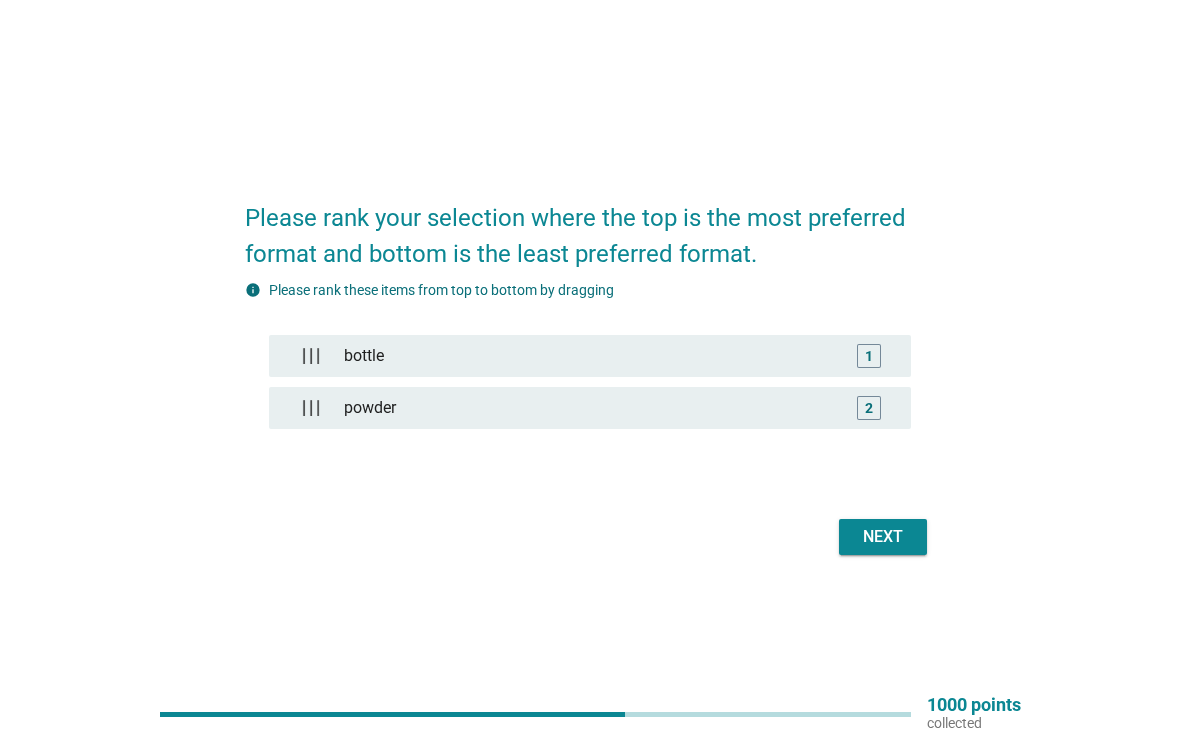 click on "Next" at bounding box center (883, 537) 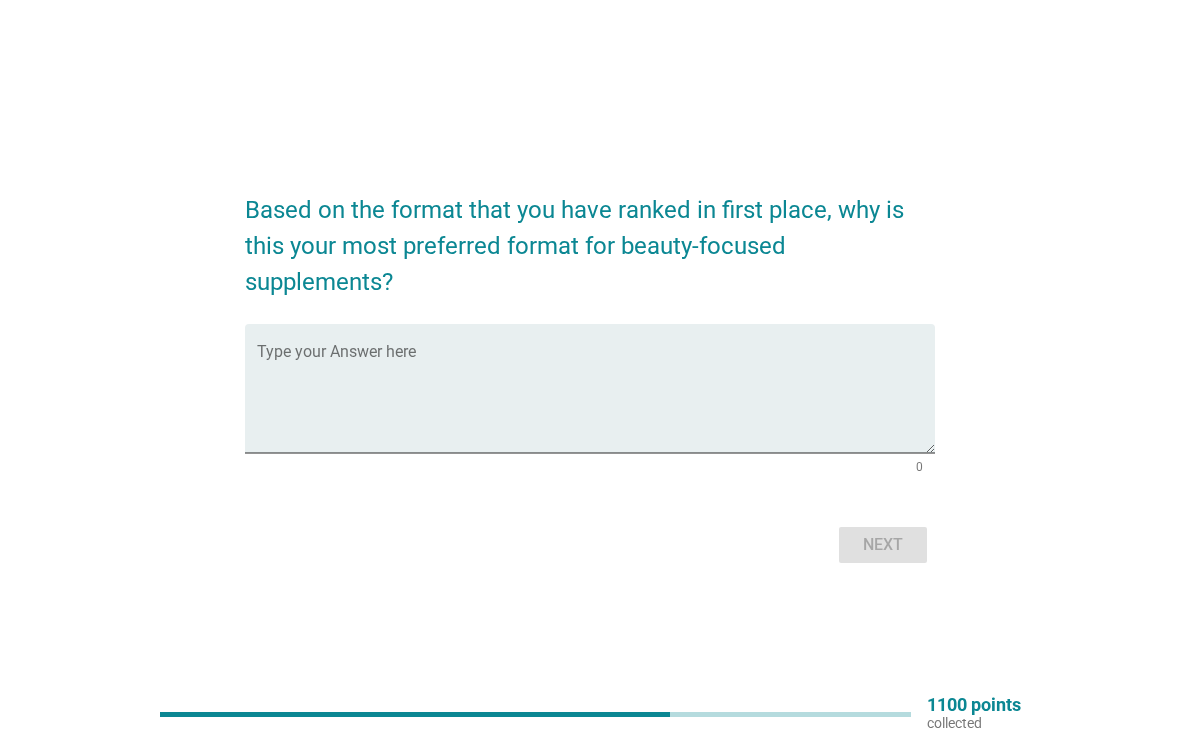 click at bounding box center [596, 400] 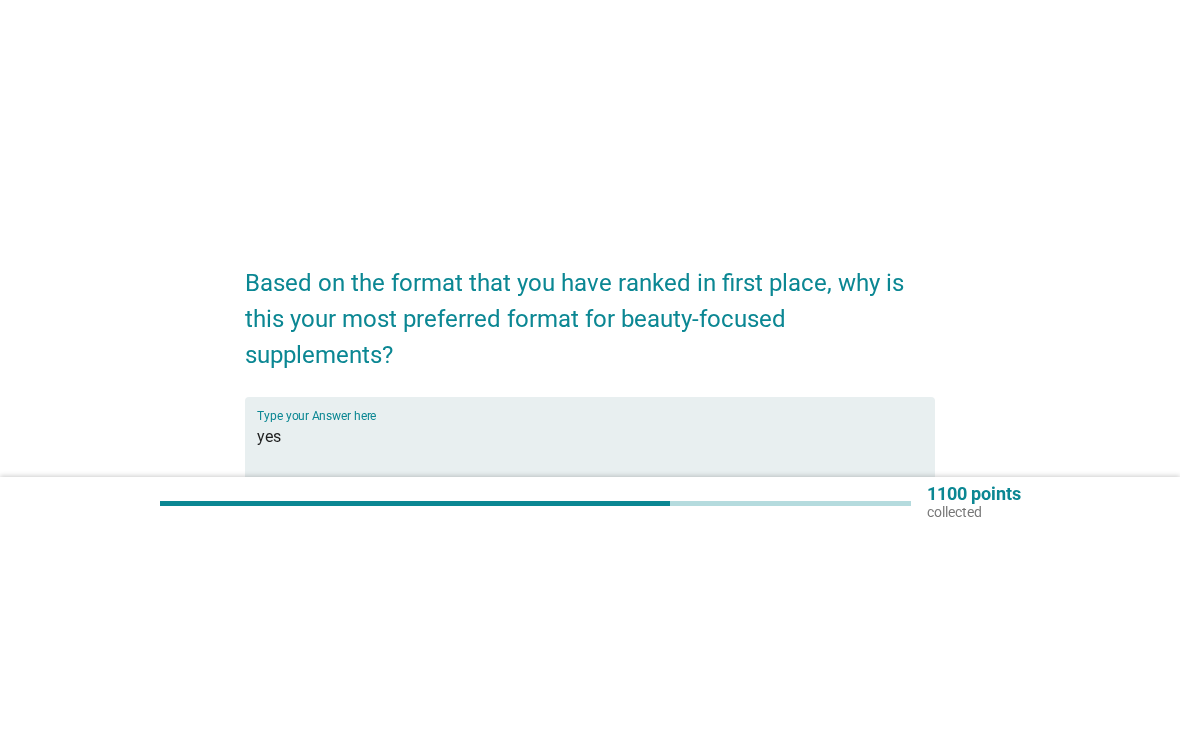 scroll, scrollTop: 0, scrollLeft: 0, axis: both 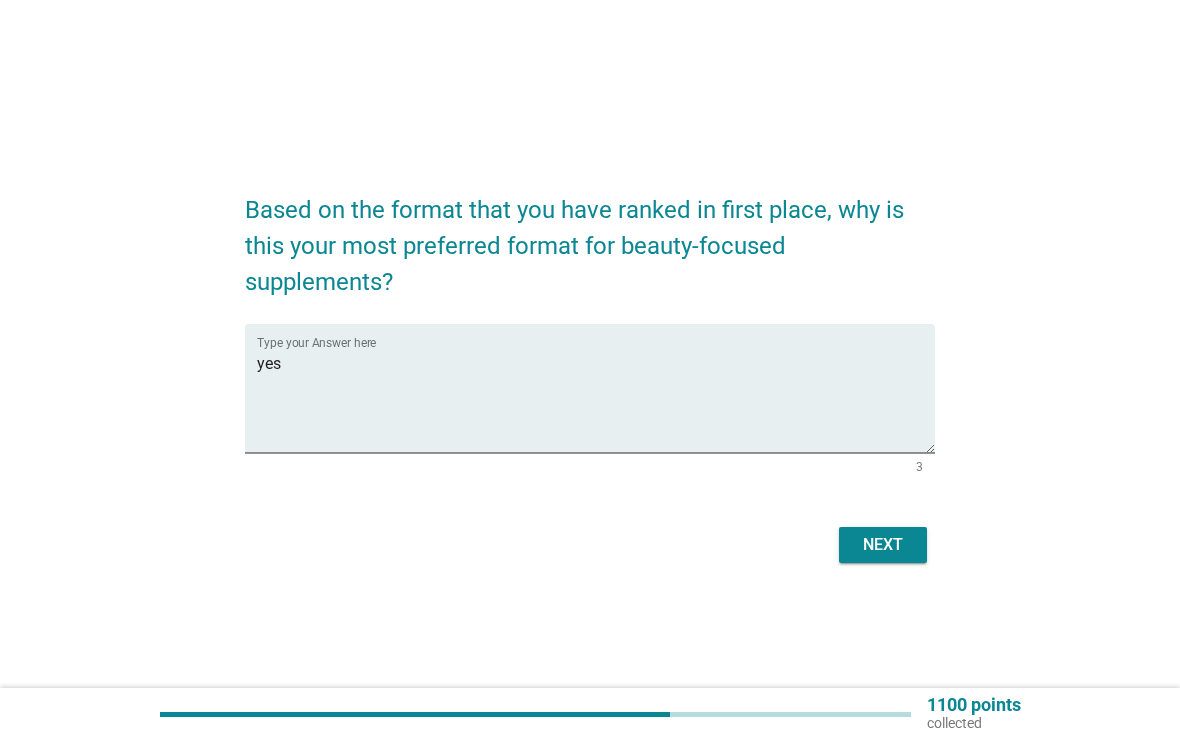 type on "yes" 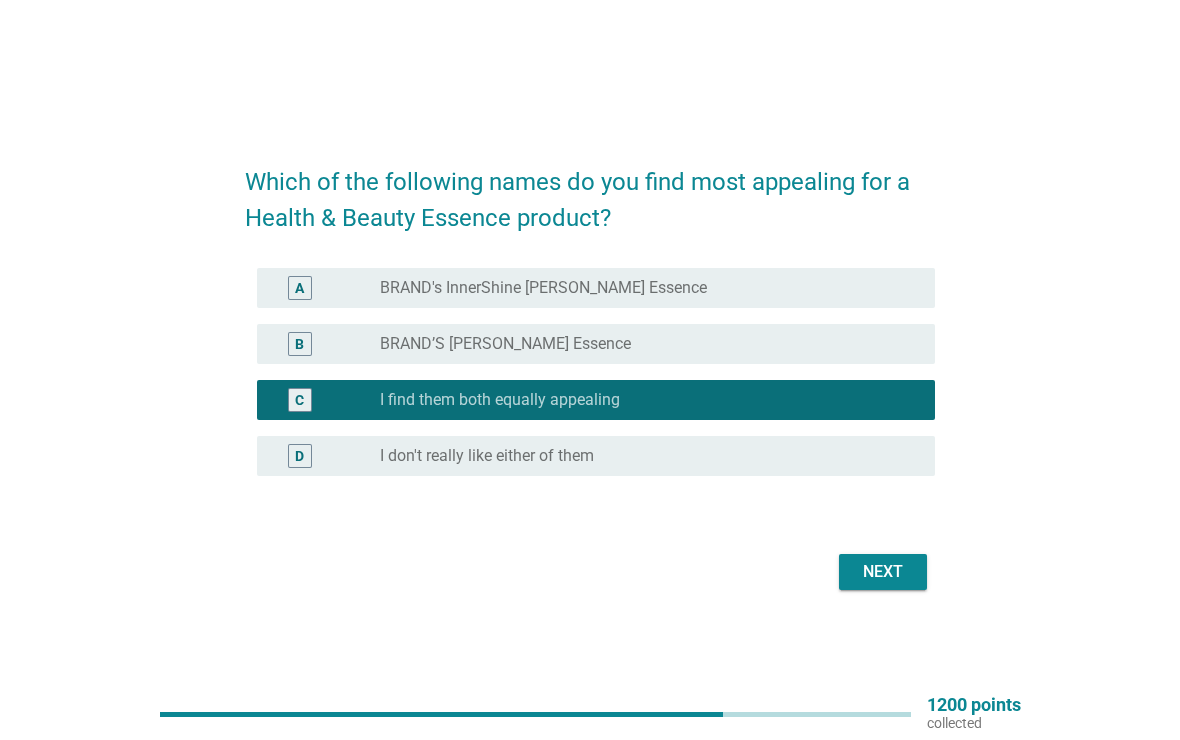 click on "Next" at bounding box center (883, 572) 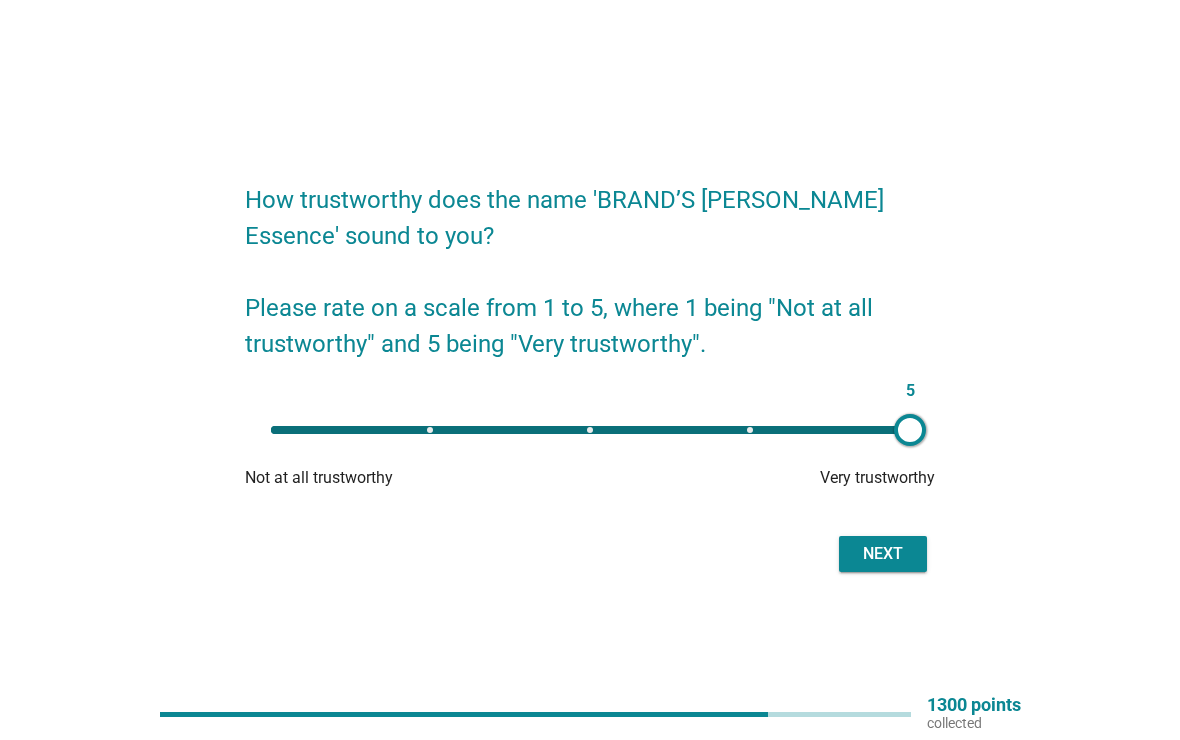 click on "Next" at bounding box center (883, 554) 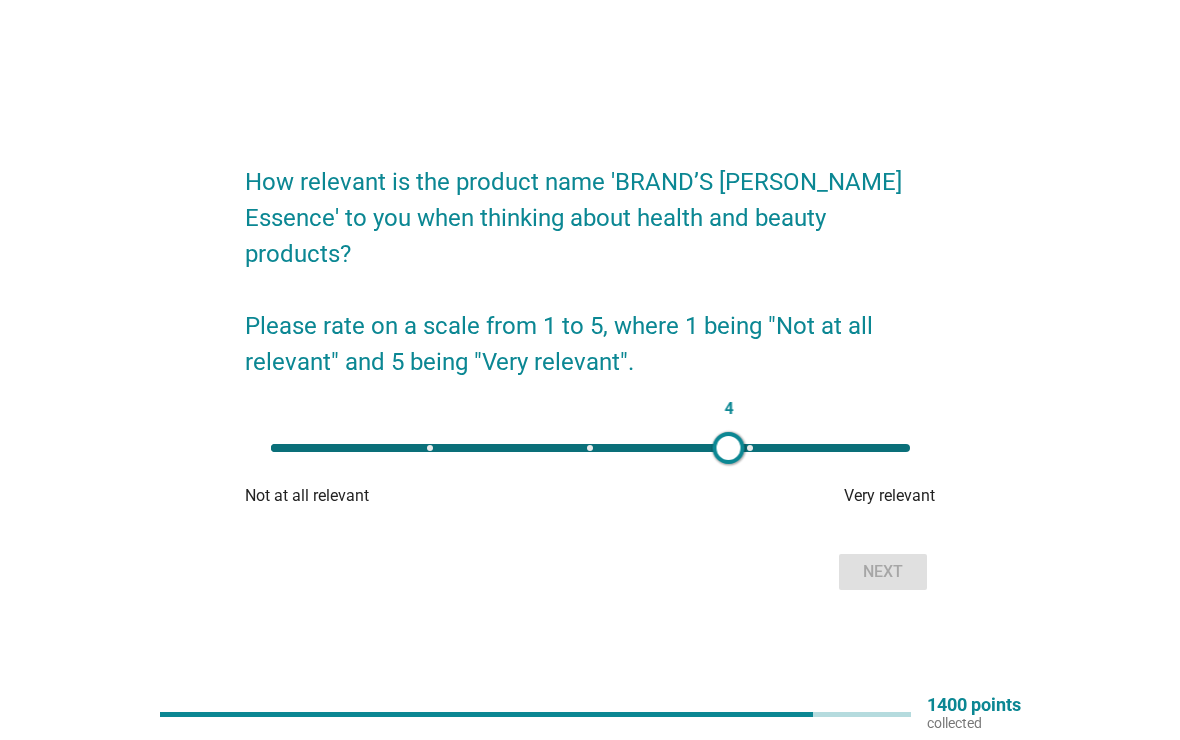 type on "5" 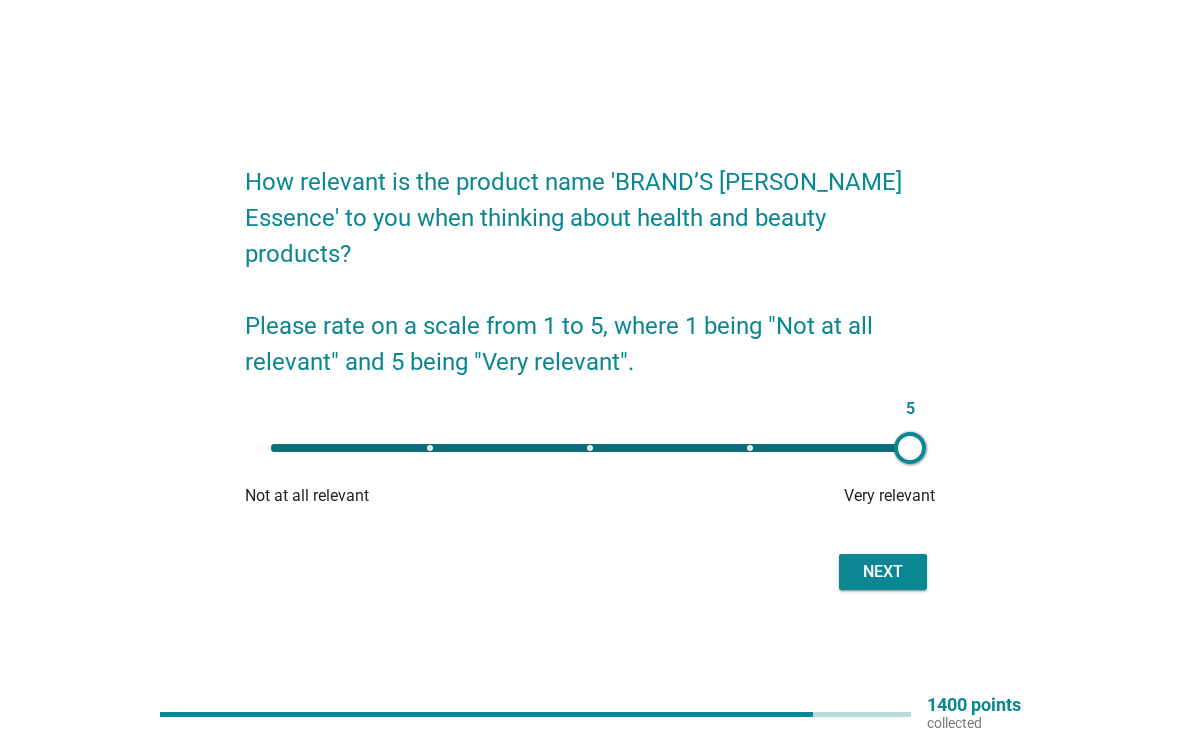 click on "Next" at bounding box center [883, 572] 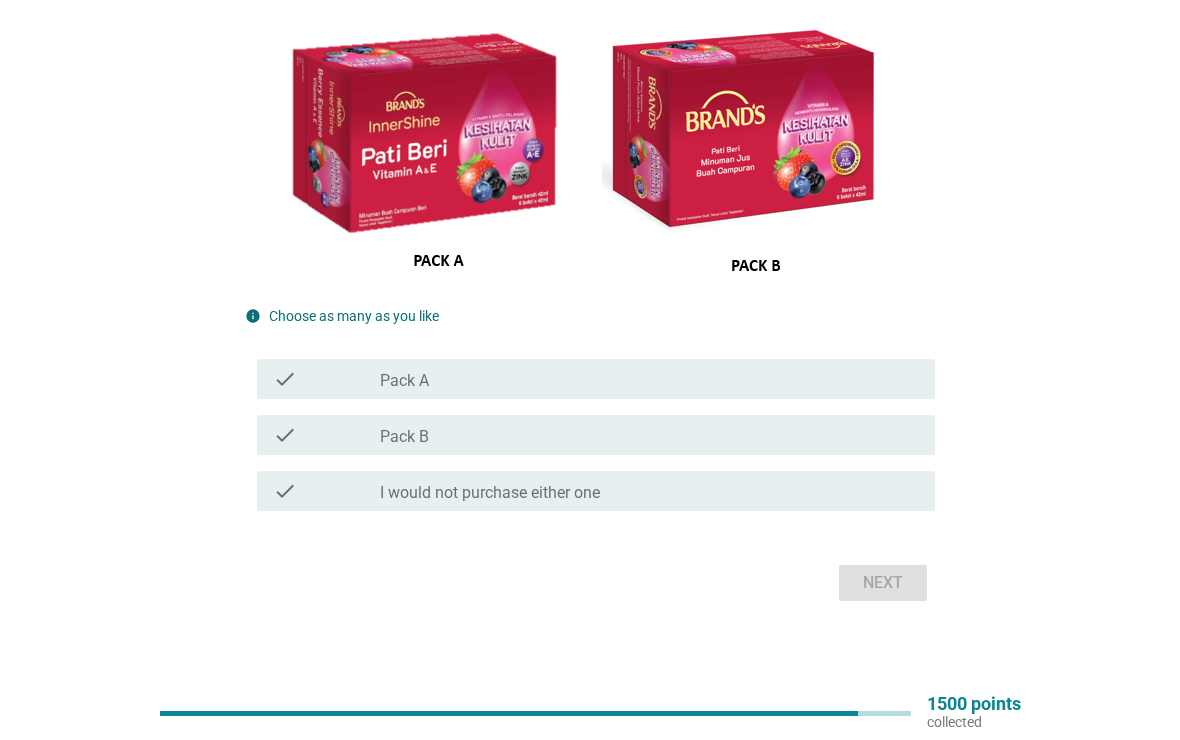 click on "check     check_box_outline_blank Pack B" at bounding box center (596, 436) 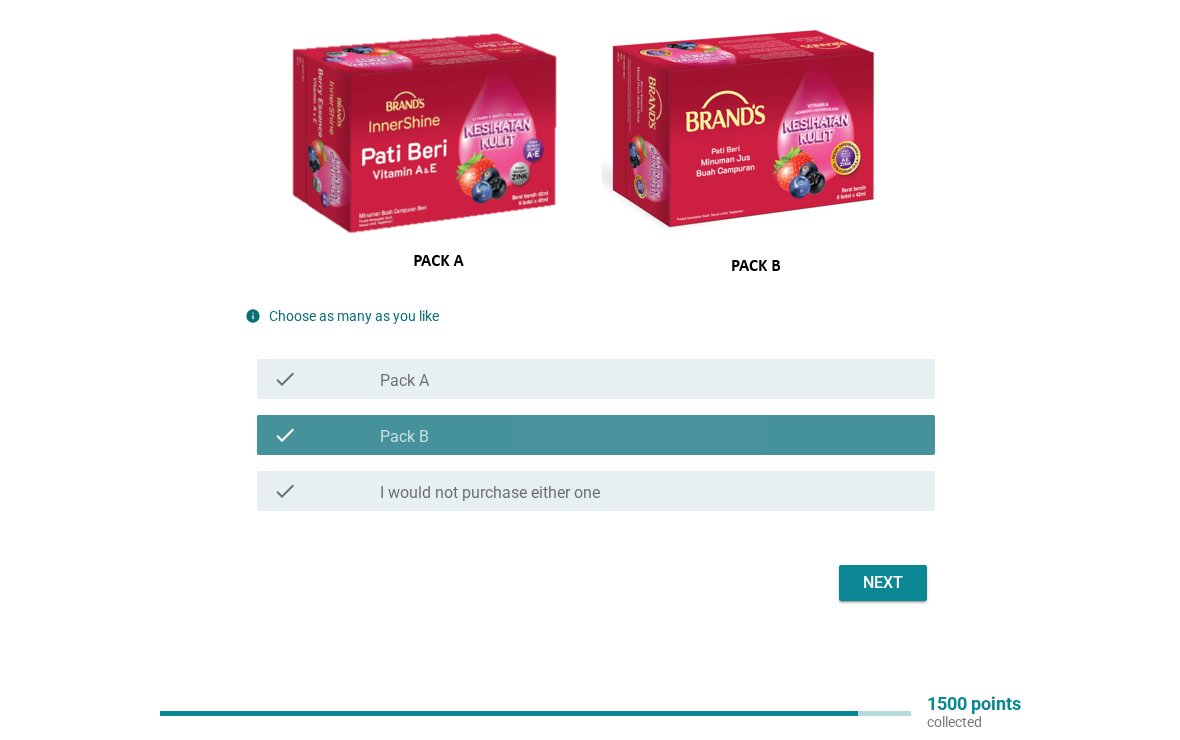 scroll, scrollTop: 198, scrollLeft: 0, axis: vertical 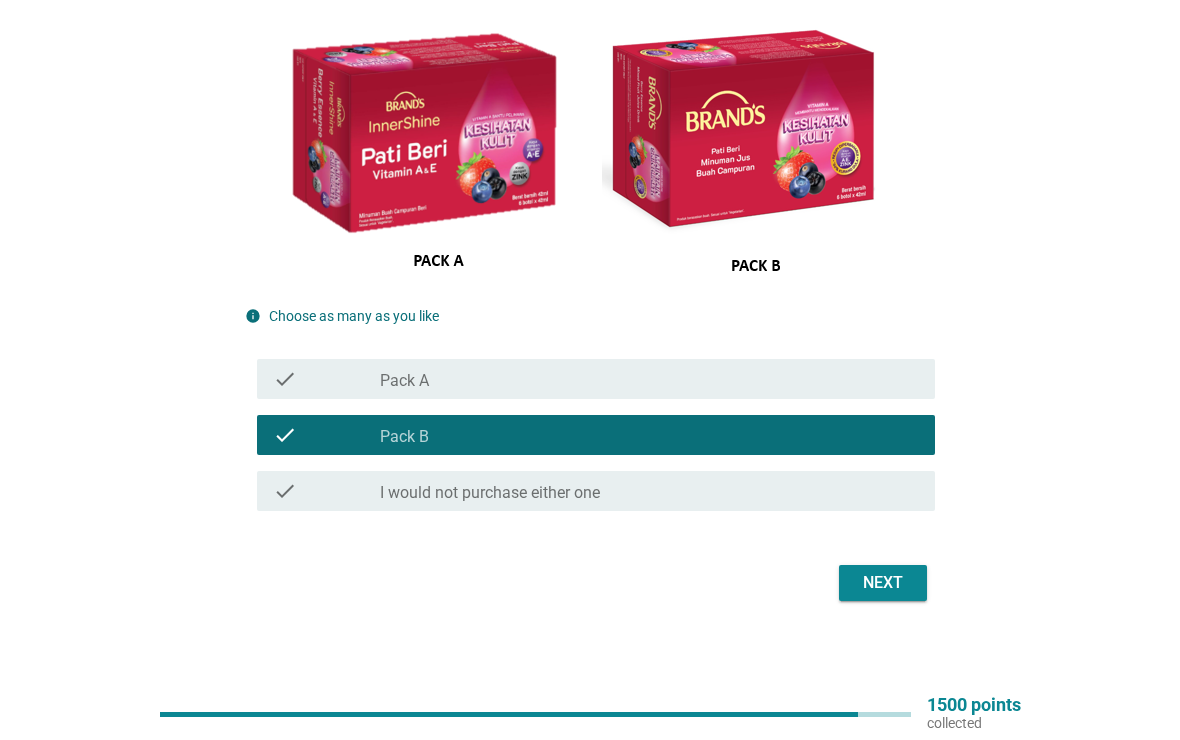 click on "Next" at bounding box center (883, 583) 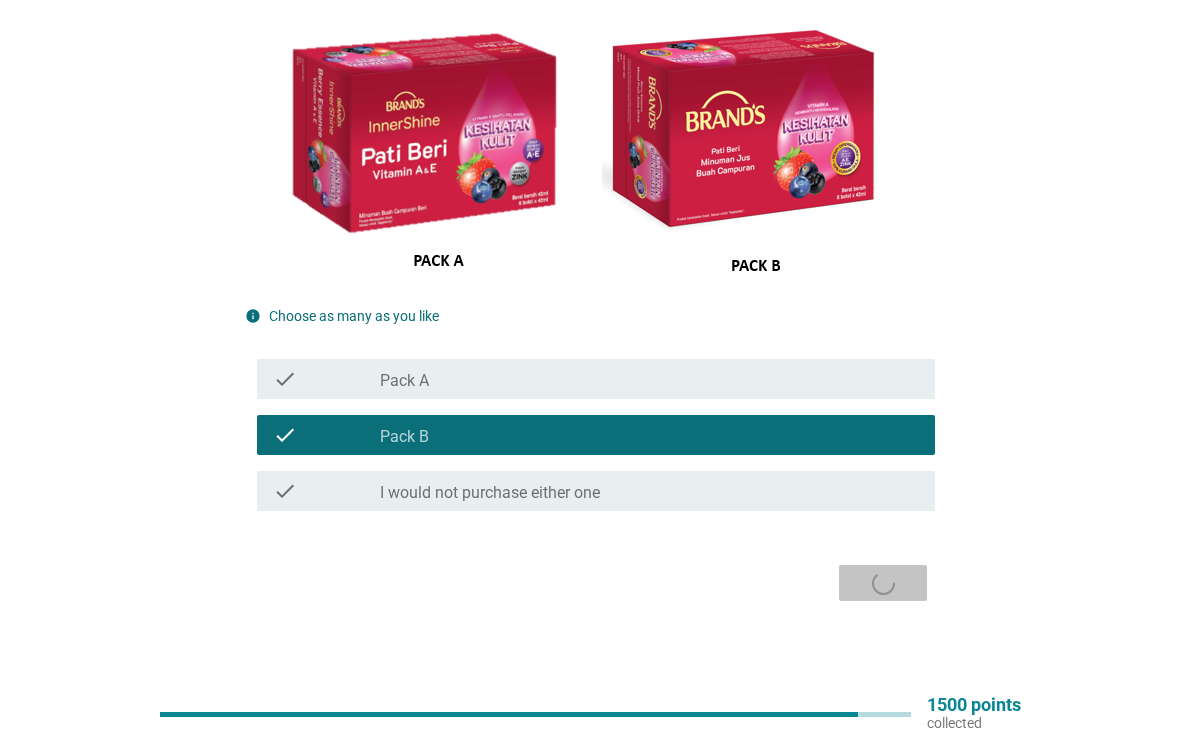 scroll, scrollTop: 0, scrollLeft: 0, axis: both 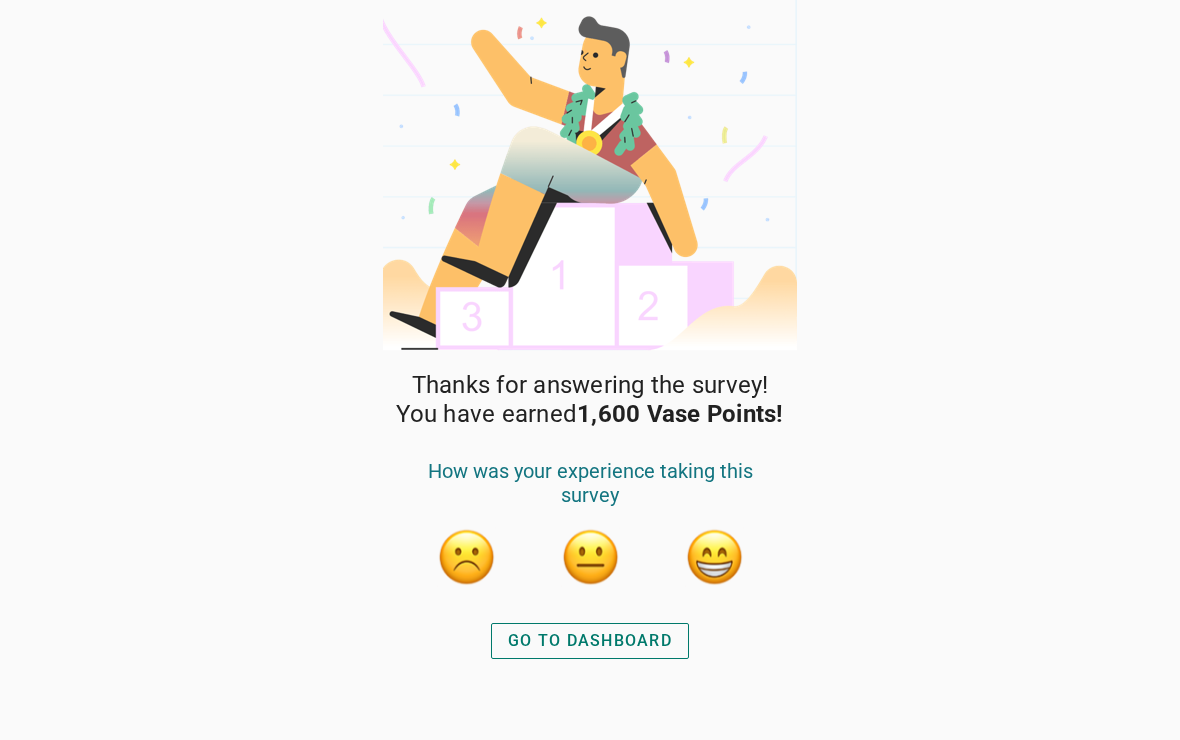 click on "GO TO DASHBOARD" at bounding box center (590, 641) 